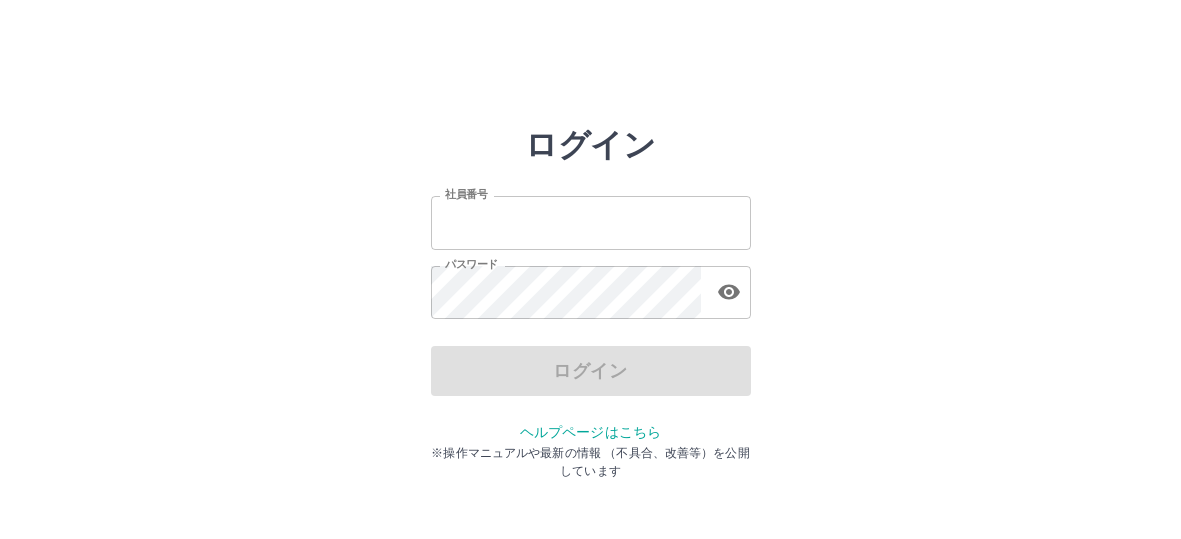 scroll, scrollTop: 0, scrollLeft: 0, axis: both 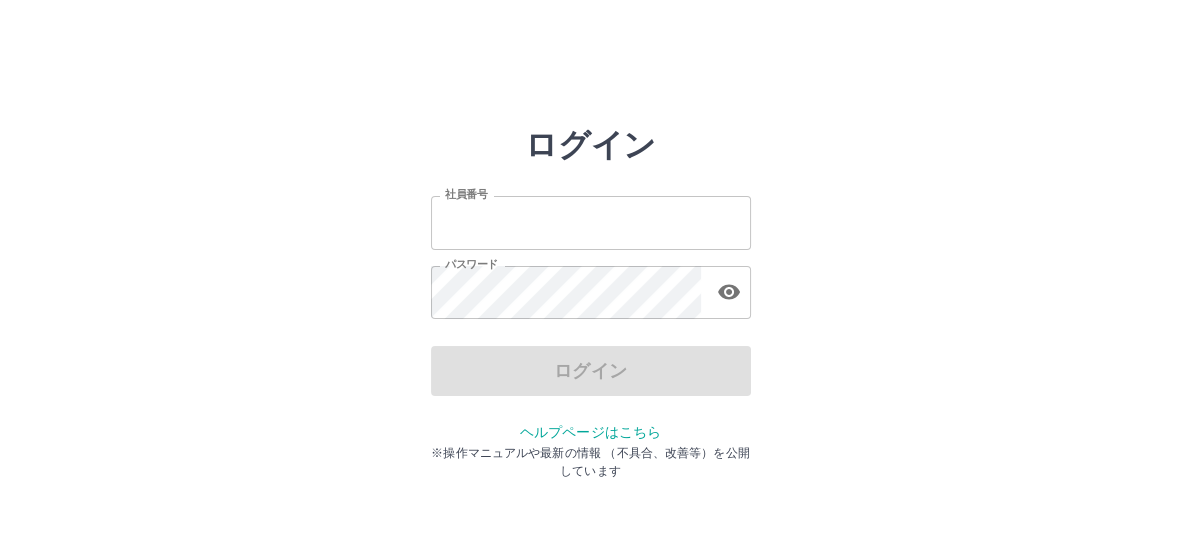 type on "*******" 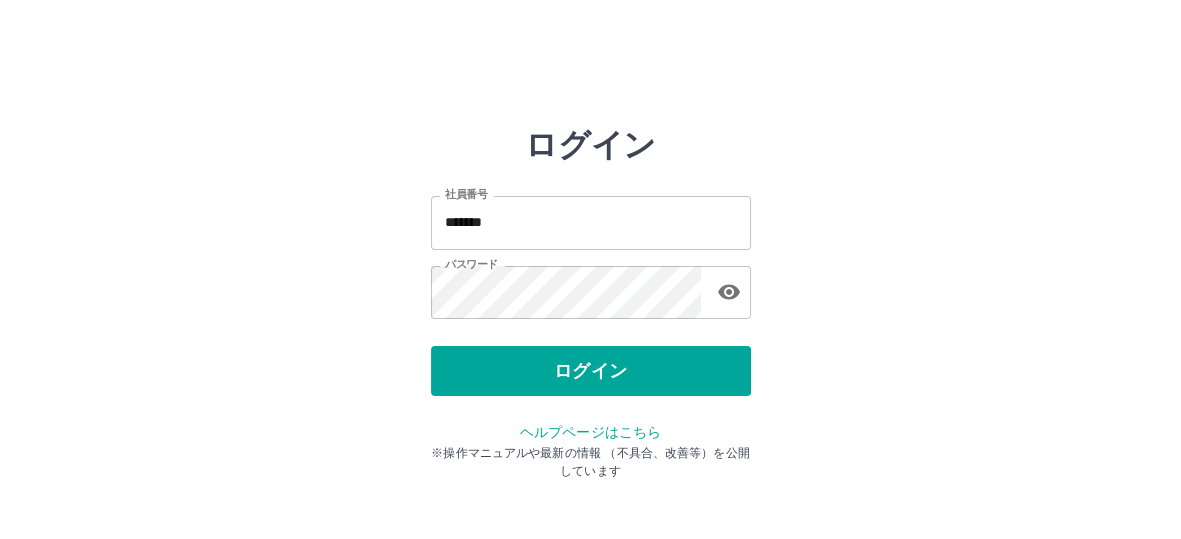 click on "ログイン" at bounding box center [591, 371] 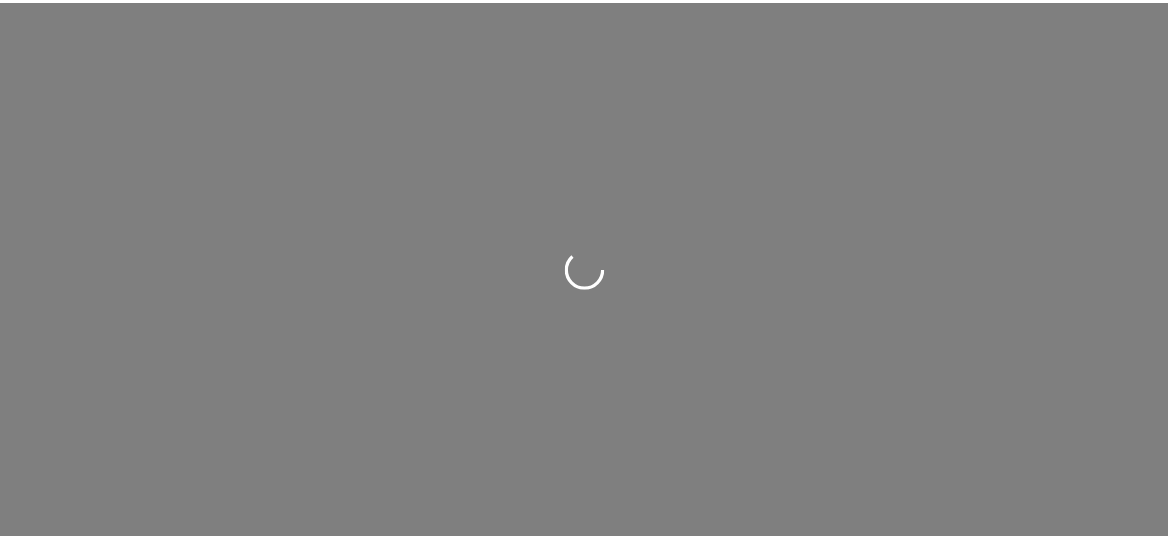 scroll, scrollTop: 0, scrollLeft: 0, axis: both 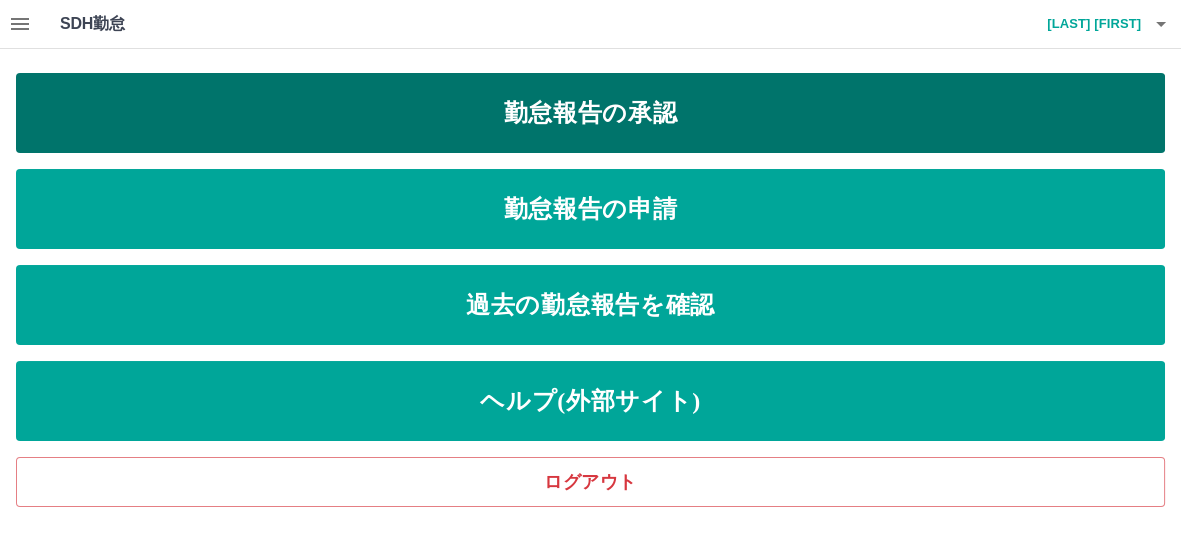 click on "勤怠報告の承認" at bounding box center [590, 113] 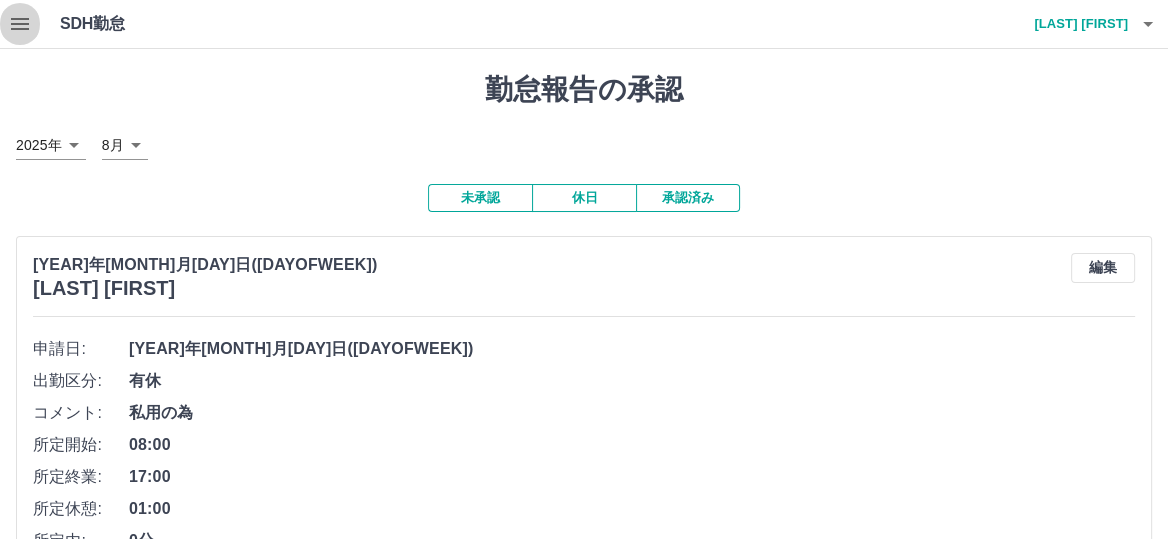click 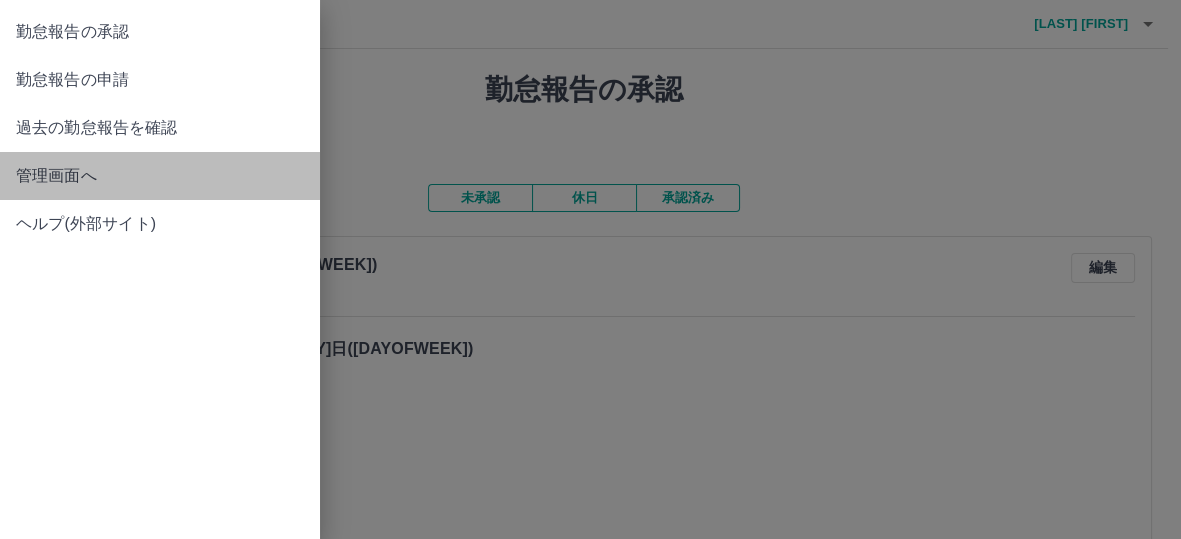 click on "管理画面へ" at bounding box center (160, 176) 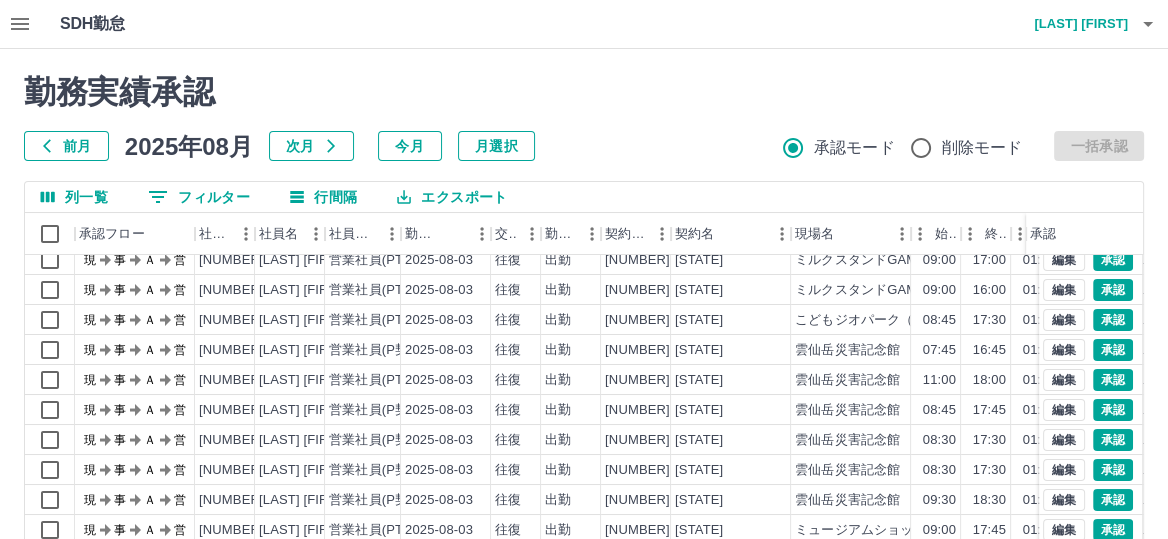 scroll, scrollTop: 99, scrollLeft: 0, axis: vertical 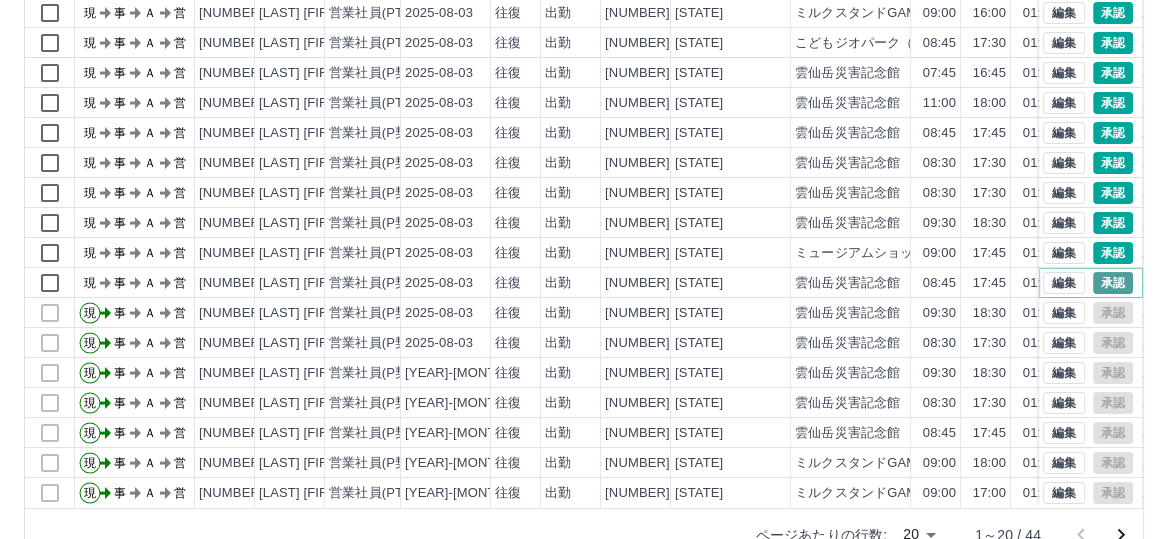 click on "承認" at bounding box center (1113, 283) 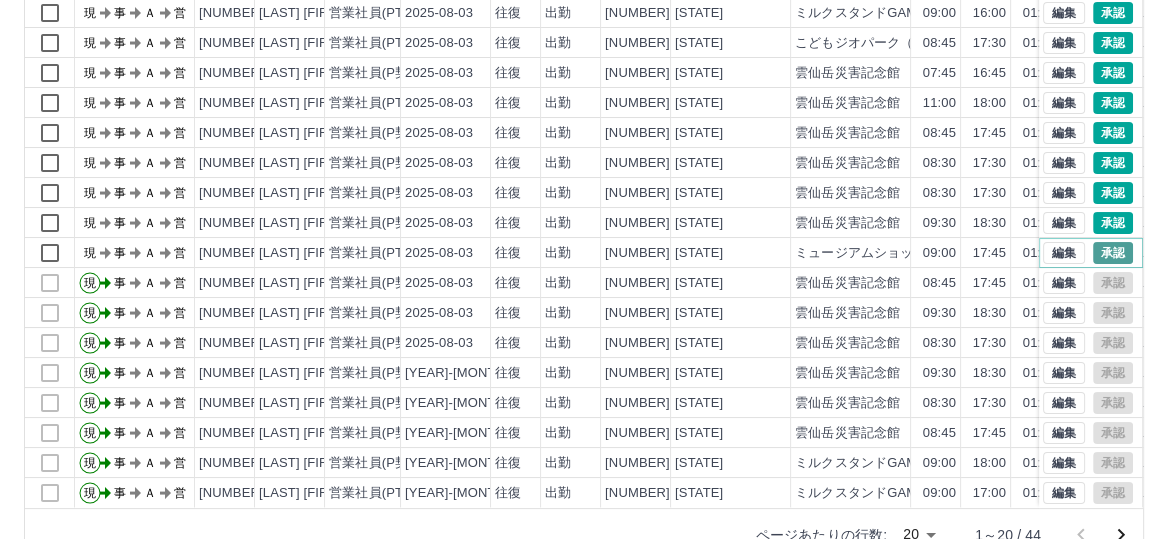 click on "承認" at bounding box center [1113, 253] 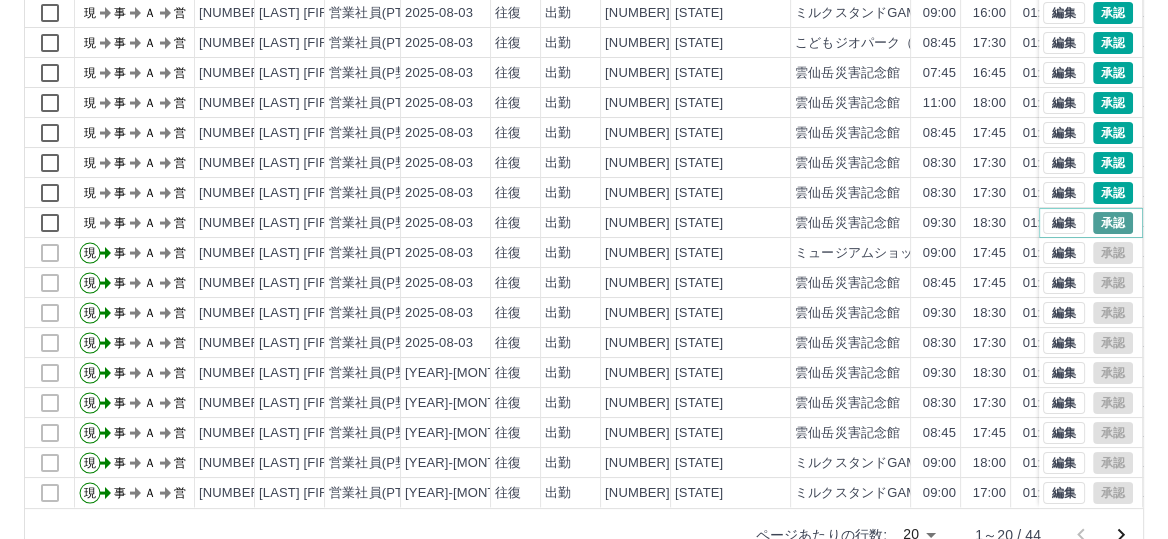click on "承認" at bounding box center [1113, 223] 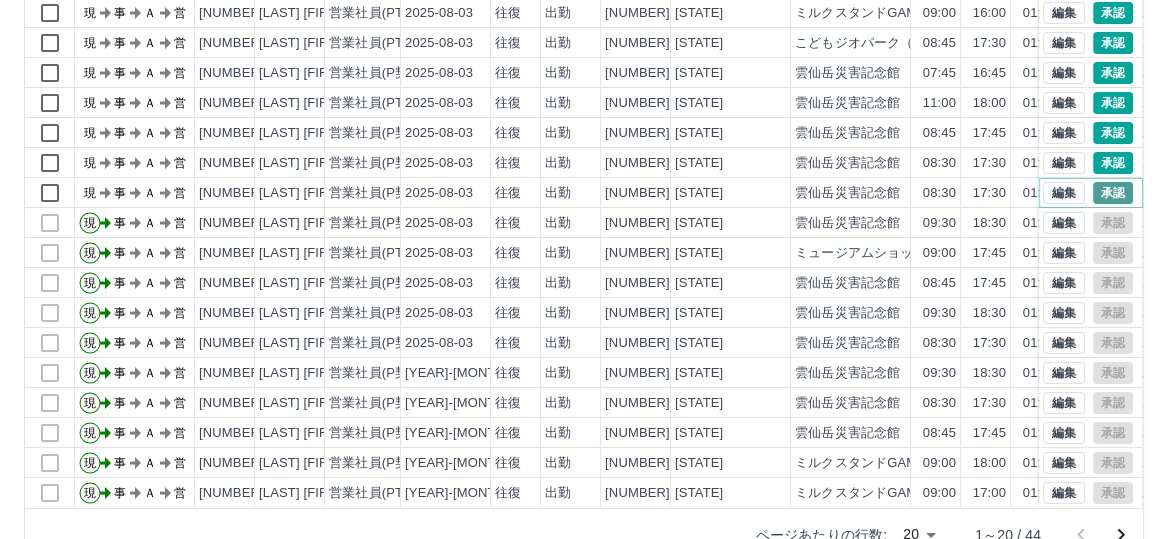 click on "承認" at bounding box center (1113, 193) 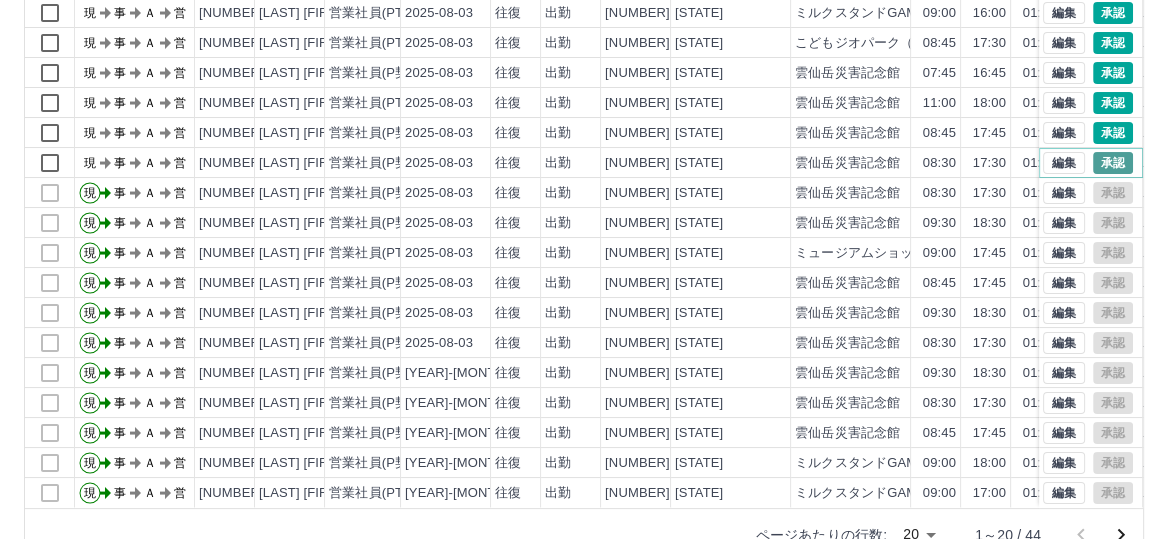 click on "承認" at bounding box center (1113, 163) 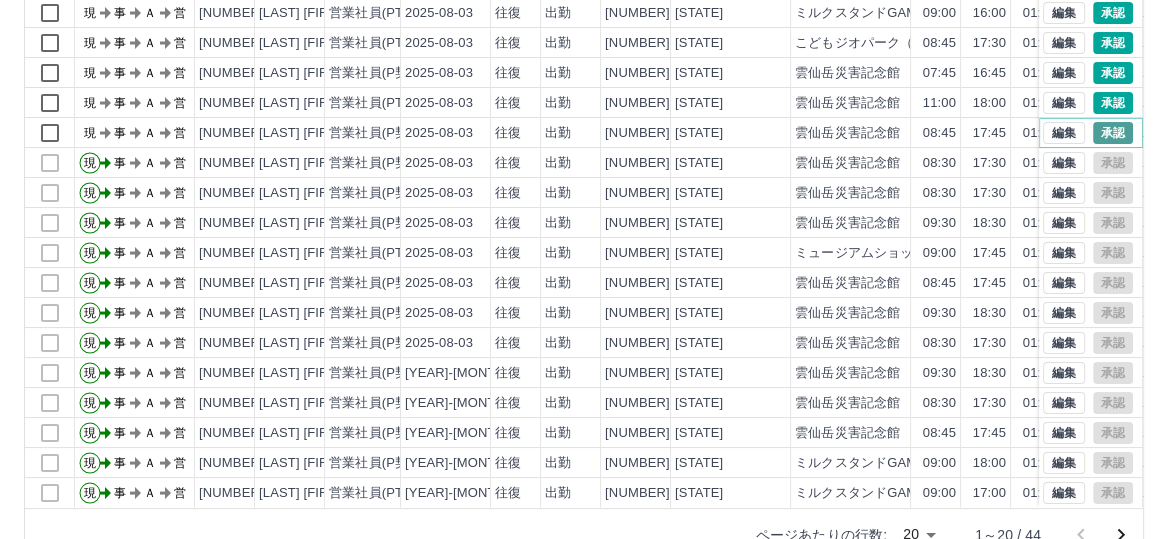 click on "承認" at bounding box center (1113, 133) 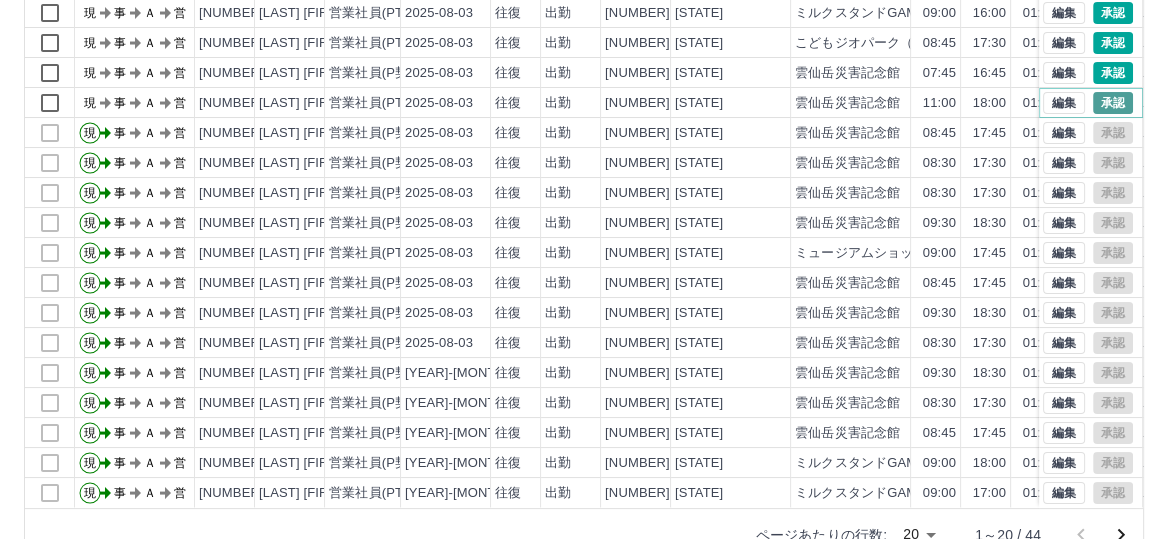 click on "承認" at bounding box center [1113, 103] 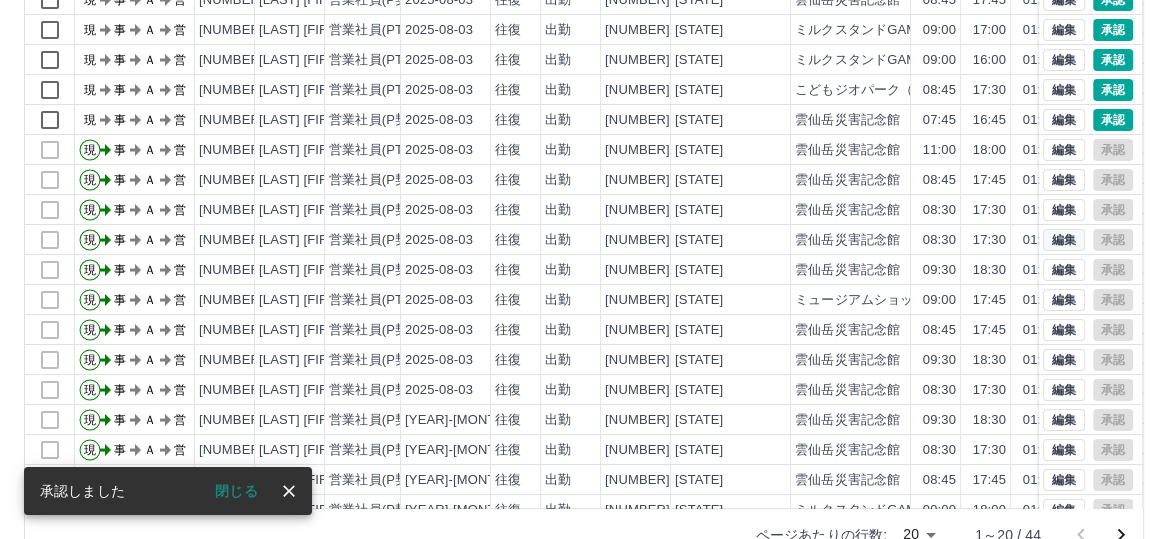 scroll, scrollTop: 12, scrollLeft: 0, axis: vertical 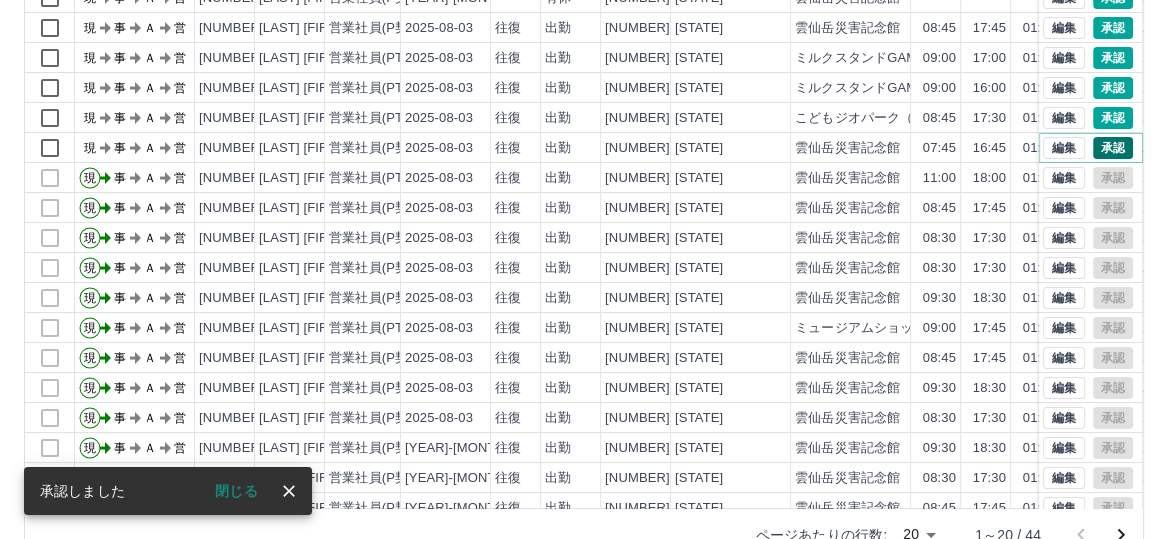 click on "承認" at bounding box center (1113, 148) 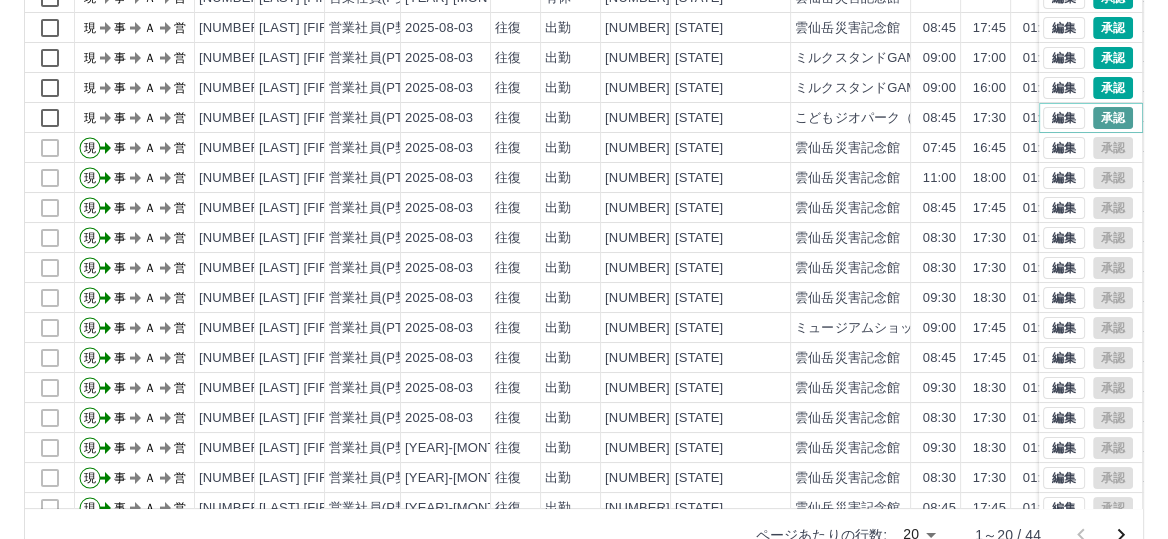 click on "承認" at bounding box center [1113, 118] 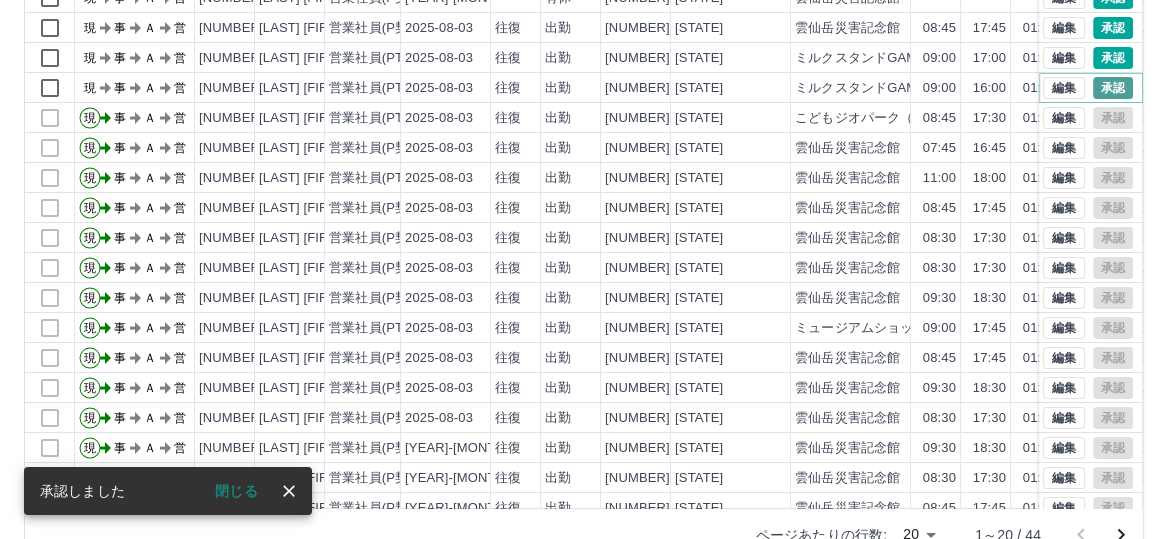 click on "承認" at bounding box center [1113, 88] 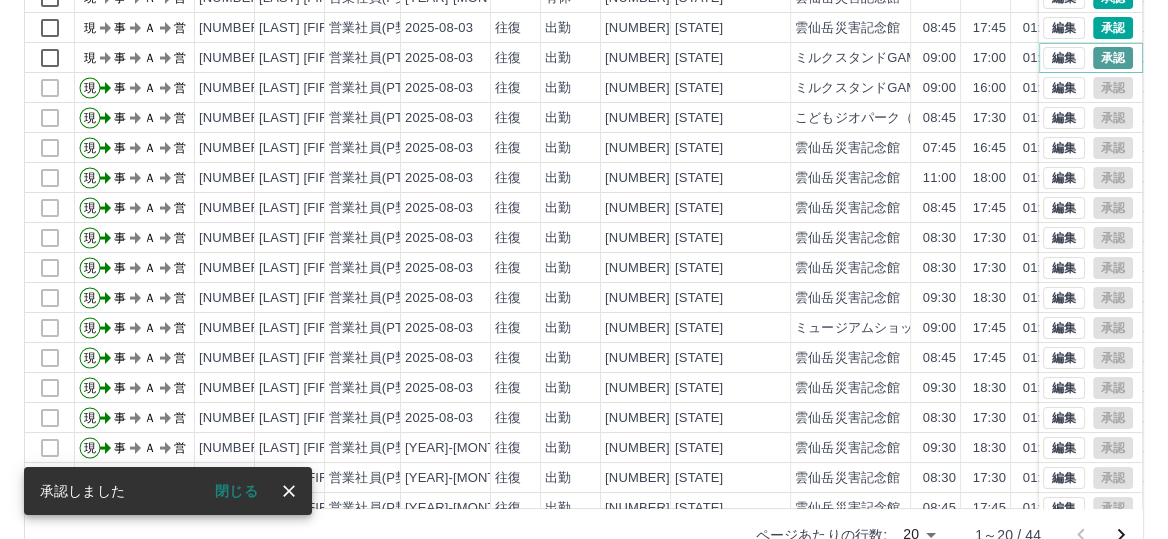 click on "承認" at bounding box center (1113, 58) 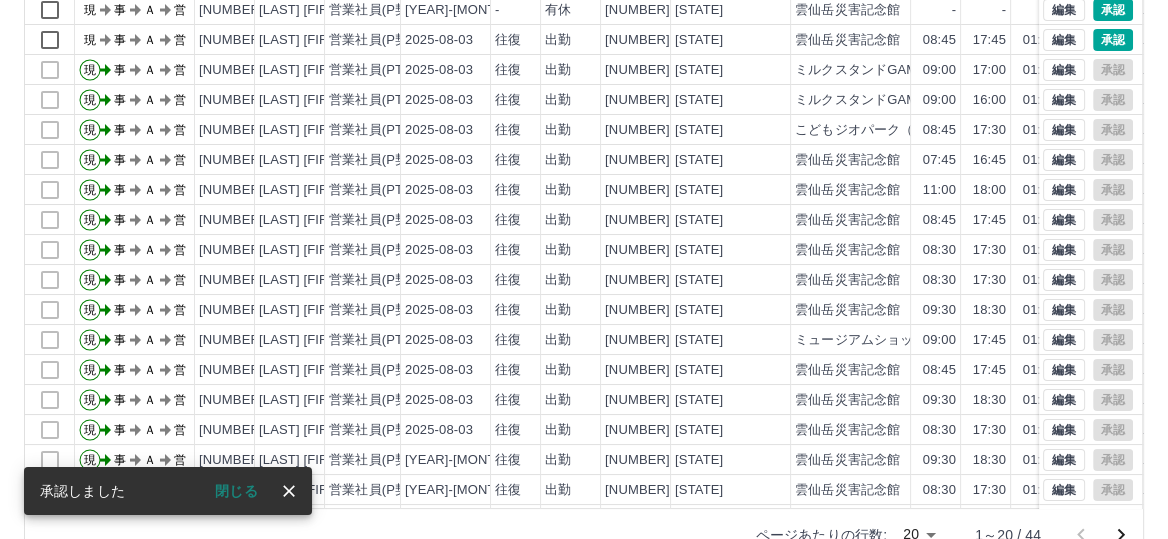 scroll, scrollTop: 0, scrollLeft: 0, axis: both 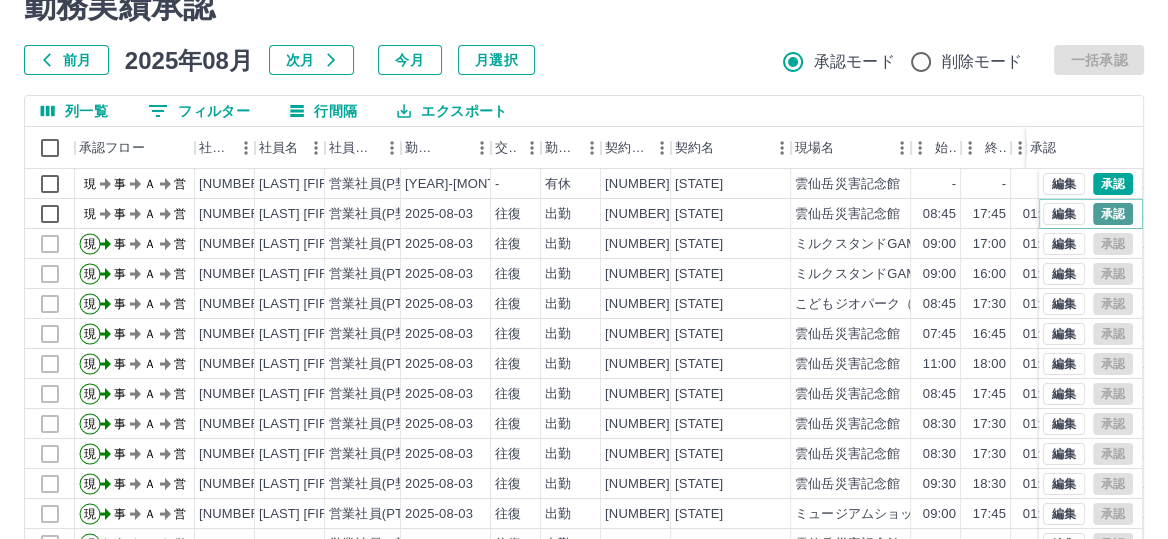 click on "承認" at bounding box center [1113, 214] 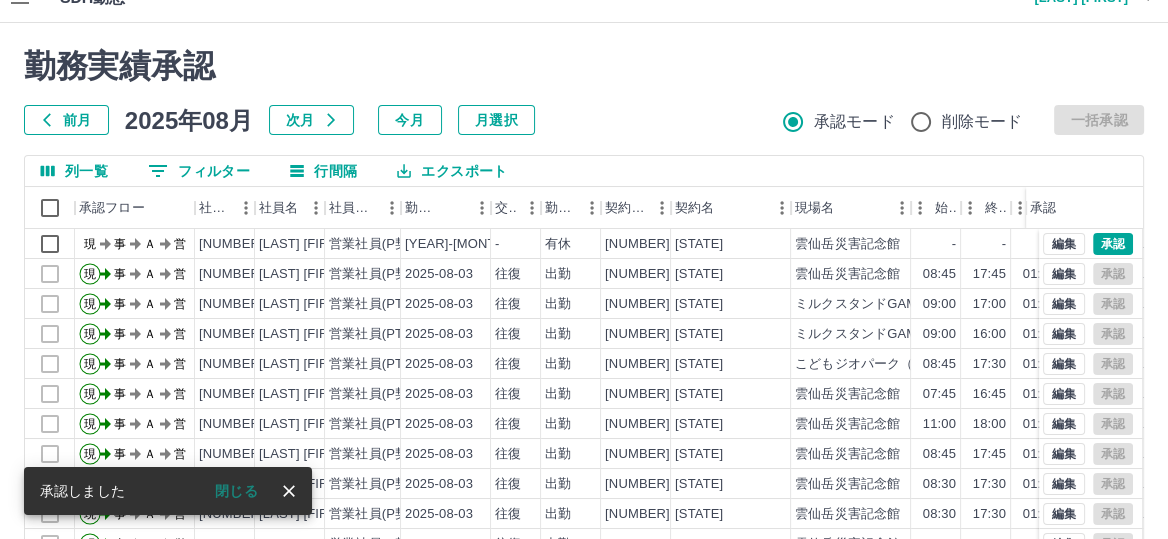 scroll, scrollTop: 0, scrollLeft: 0, axis: both 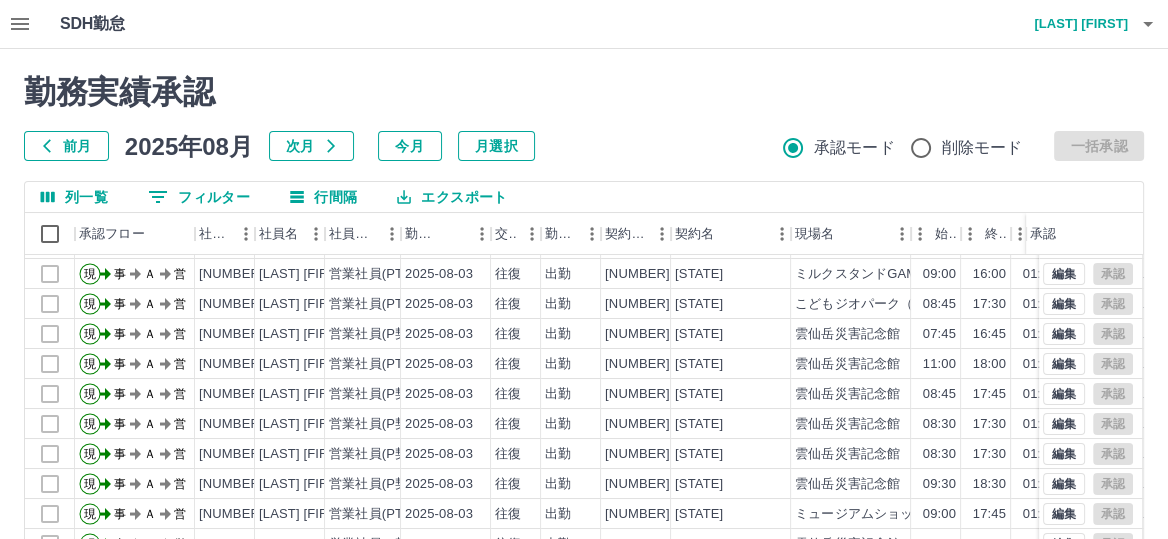 click on "吉元　明文" at bounding box center [1068, 24] 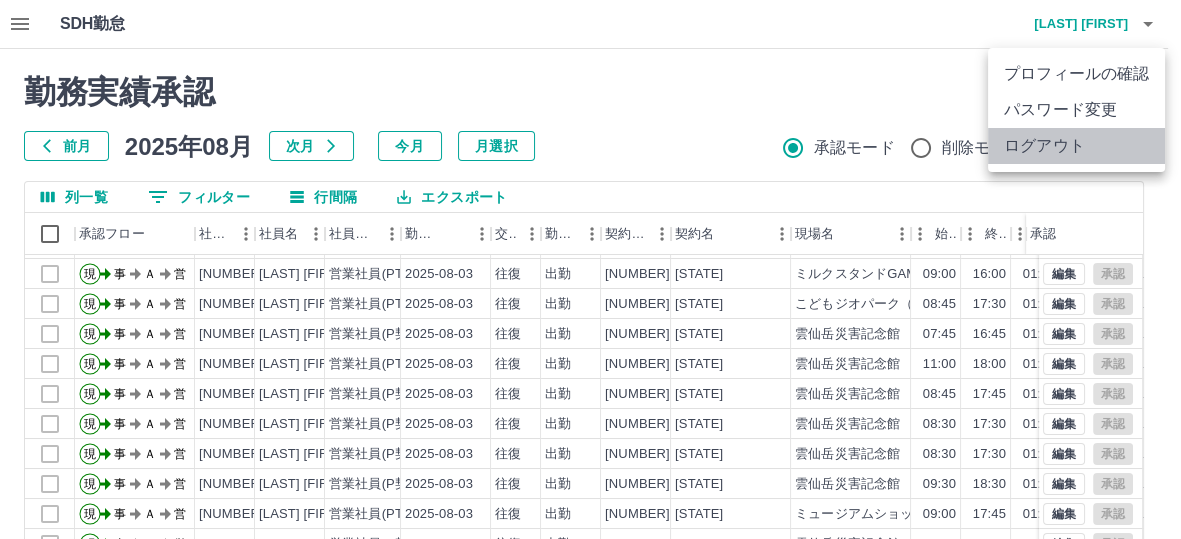 click on "ログアウト" at bounding box center [1076, 146] 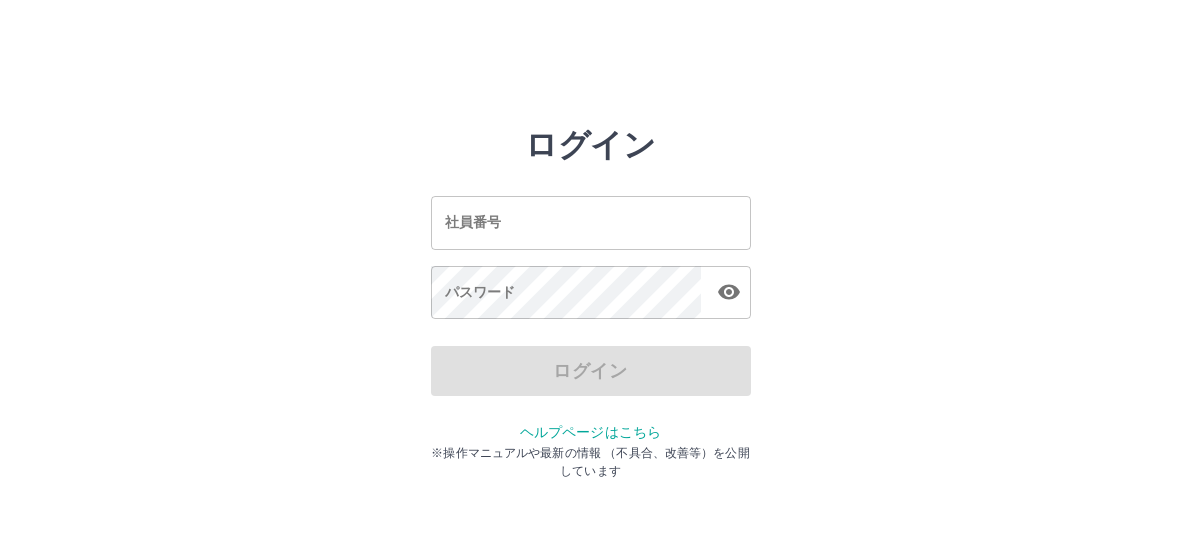 scroll, scrollTop: 0, scrollLeft: 0, axis: both 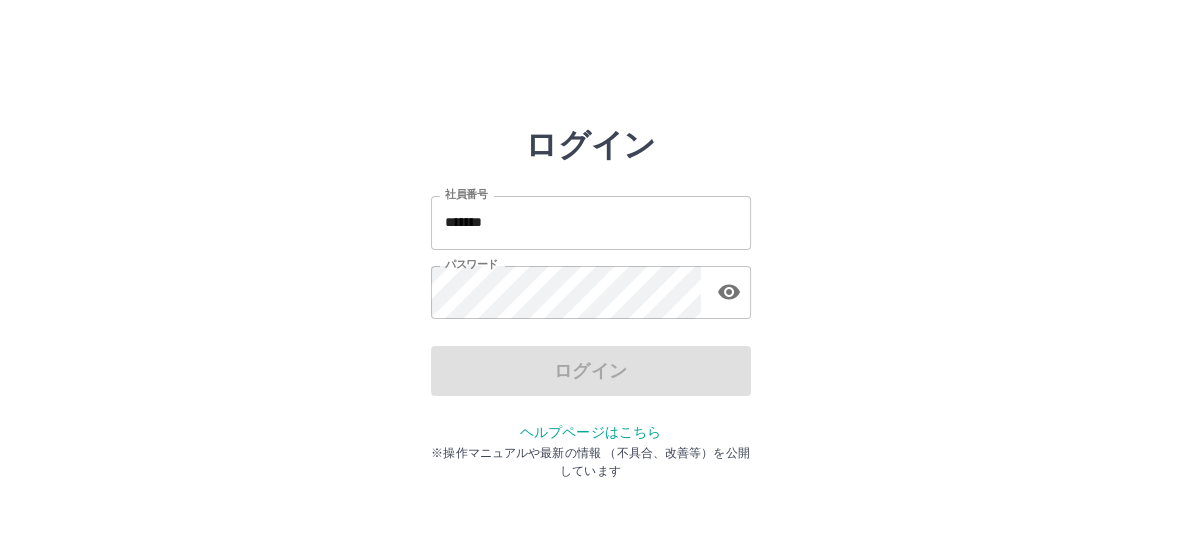click on "*******" at bounding box center [591, 222] 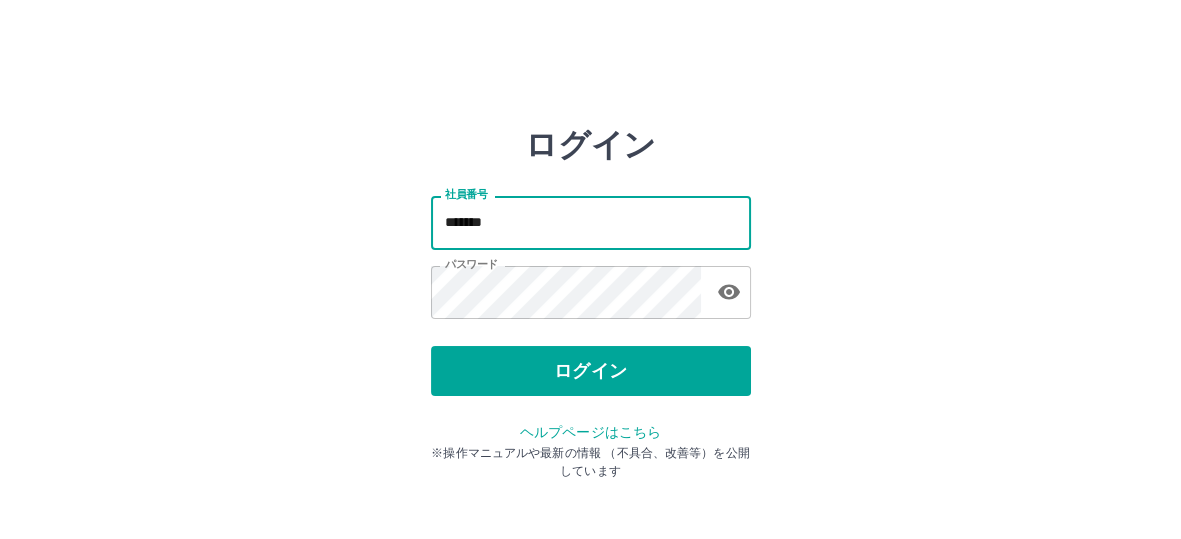 type on "*******" 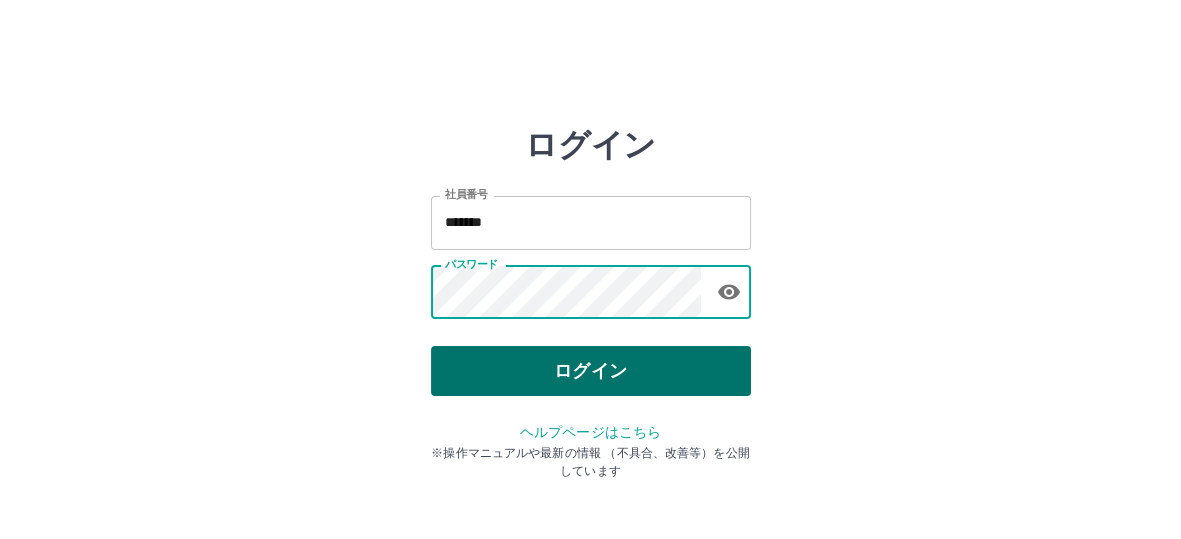 click on "ログイン" at bounding box center [591, 371] 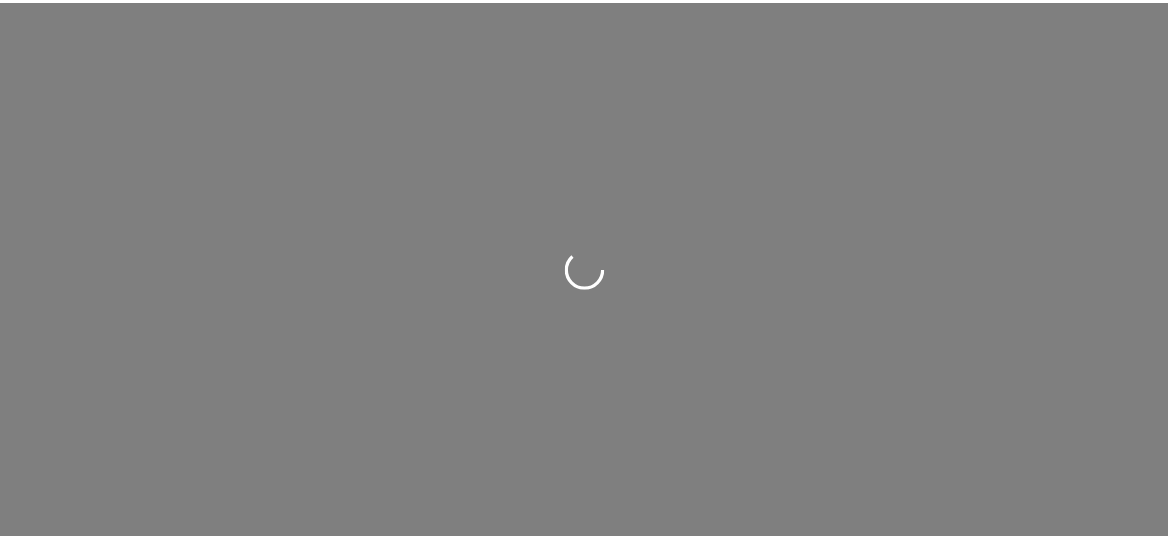 scroll, scrollTop: 0, scrollLeft: 0, axis: both 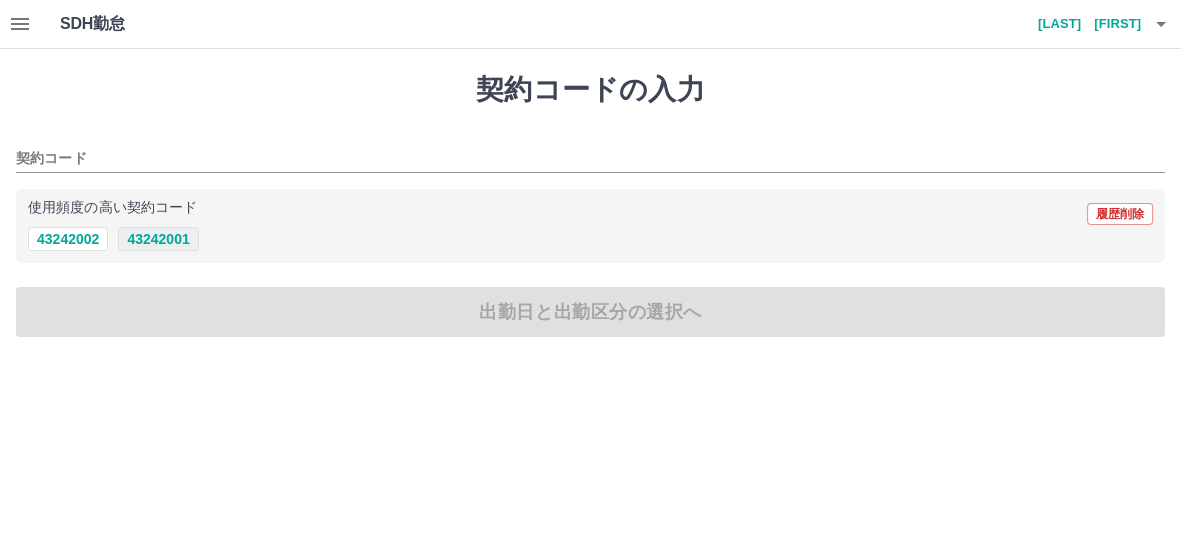 click on "43242001" at bounding box center (158, 239) 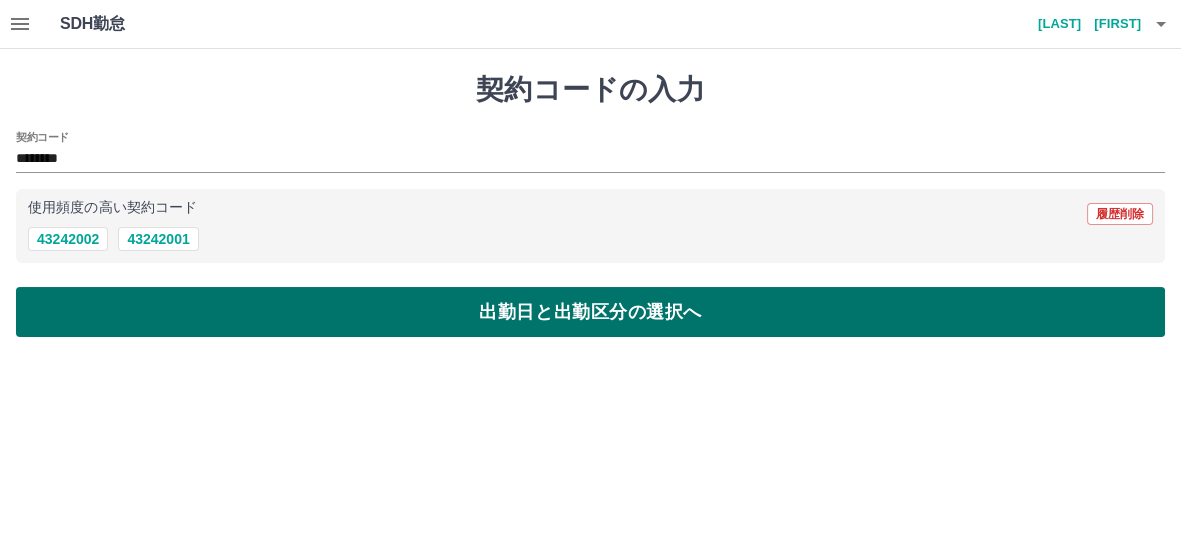 click on "出勤日と出勤区分の選択へ" at bounding box center (590, 312) 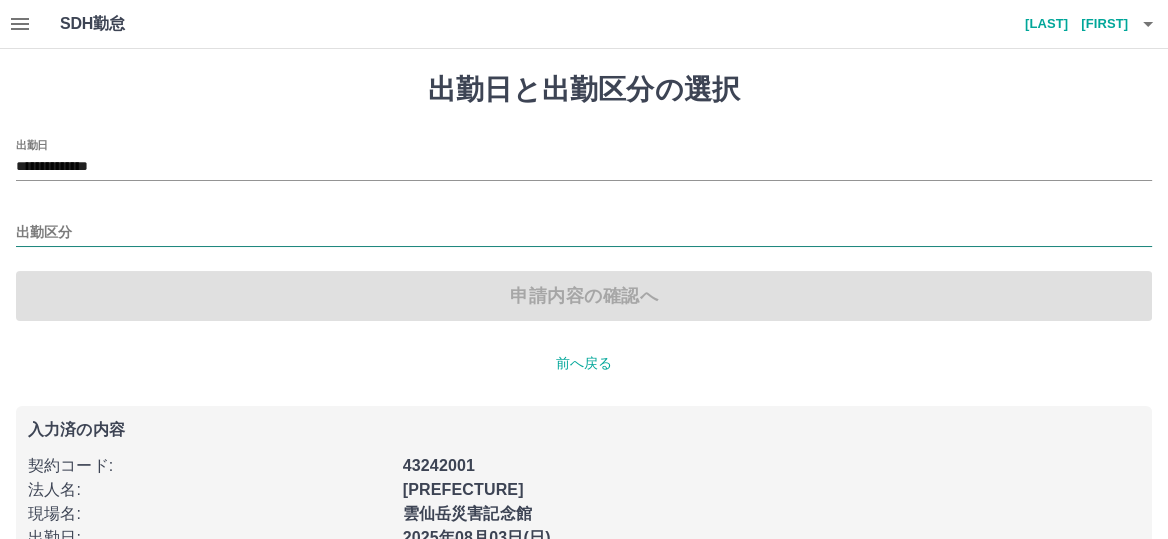 click on "出勤区分" at bounding box center (584, 233) 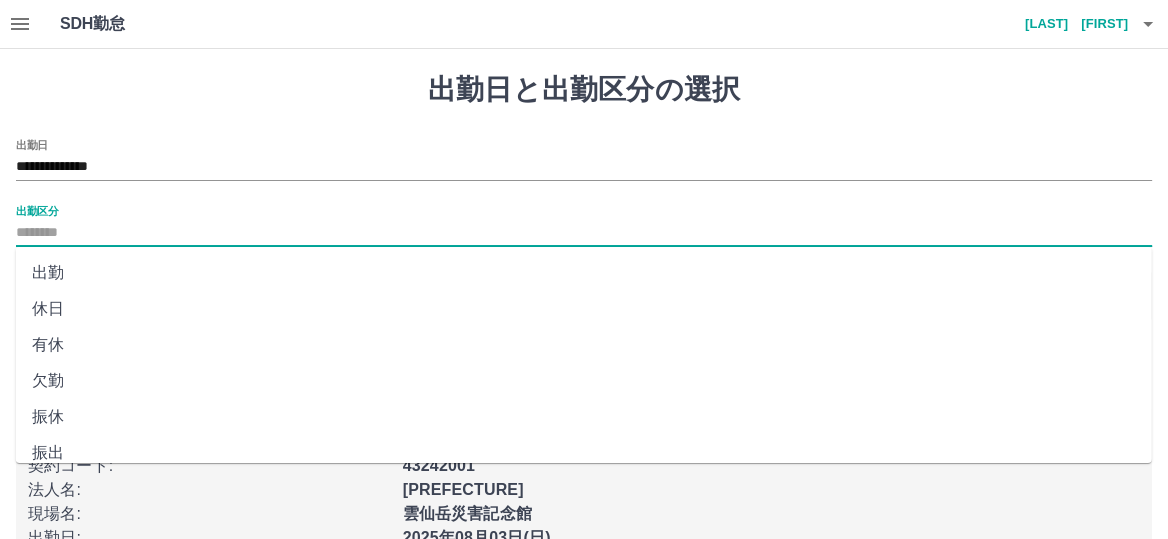 click on "出勤" at bounding box center (584, 273) 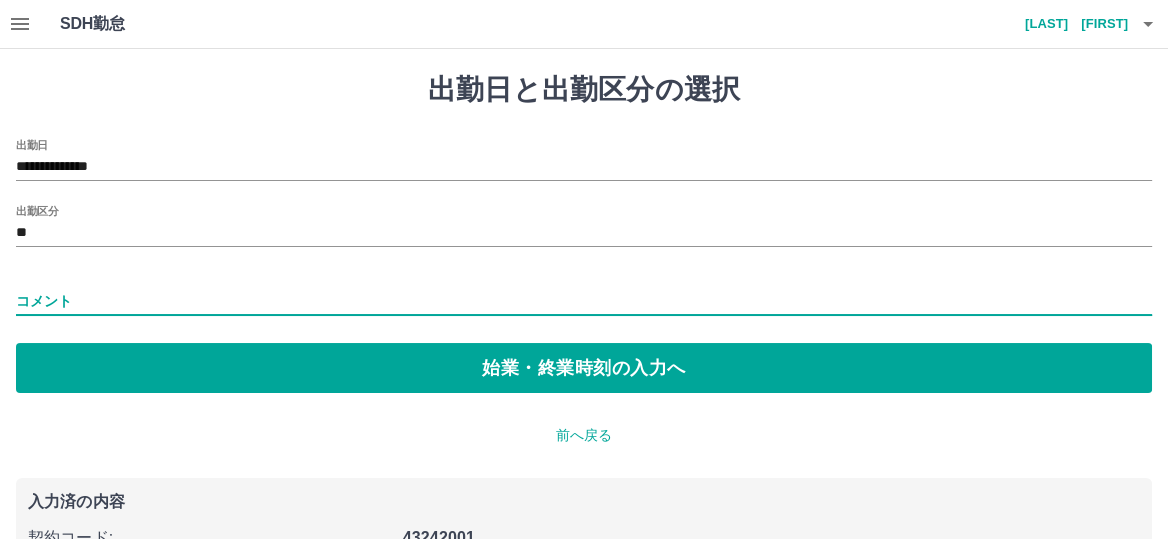 drag, startPoint x: 50, startPoint y: 293, endPoint x: 0, endPoint y: 278, distance: 52.201534 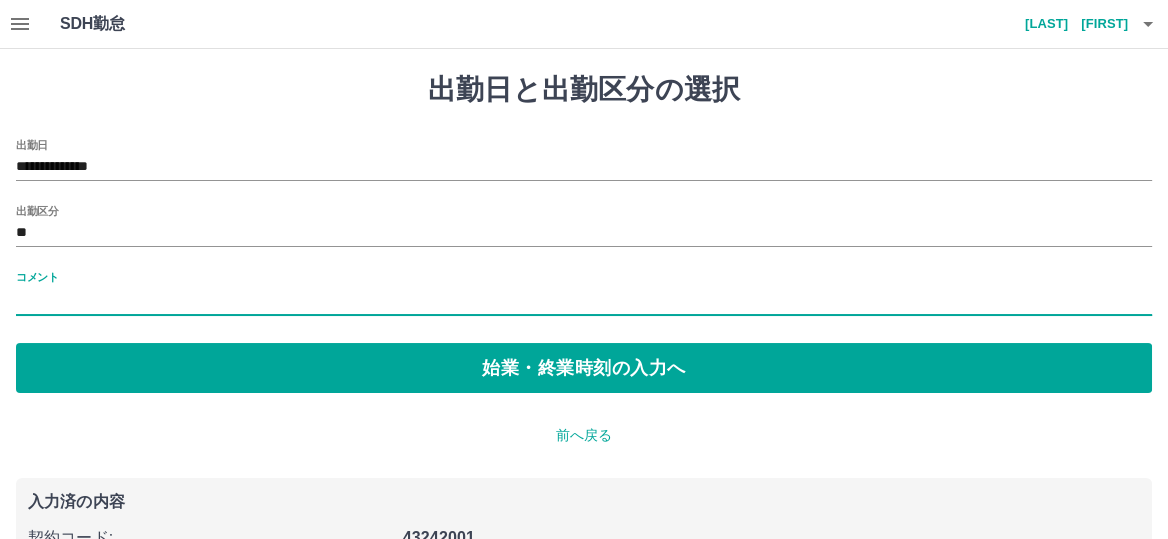 type on "*" 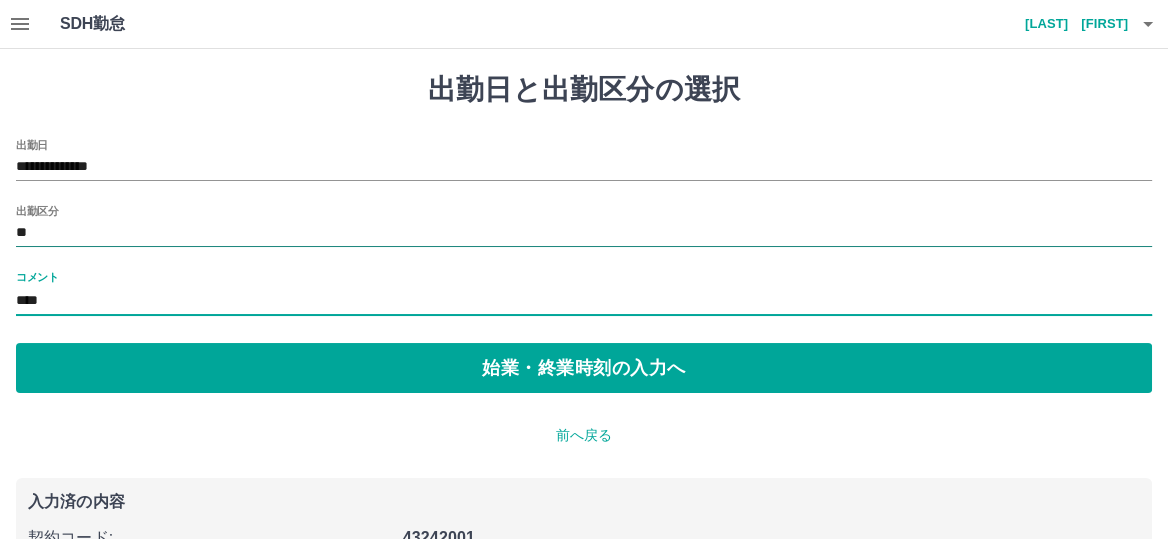 click on "**" at bounding box center (584, 234) 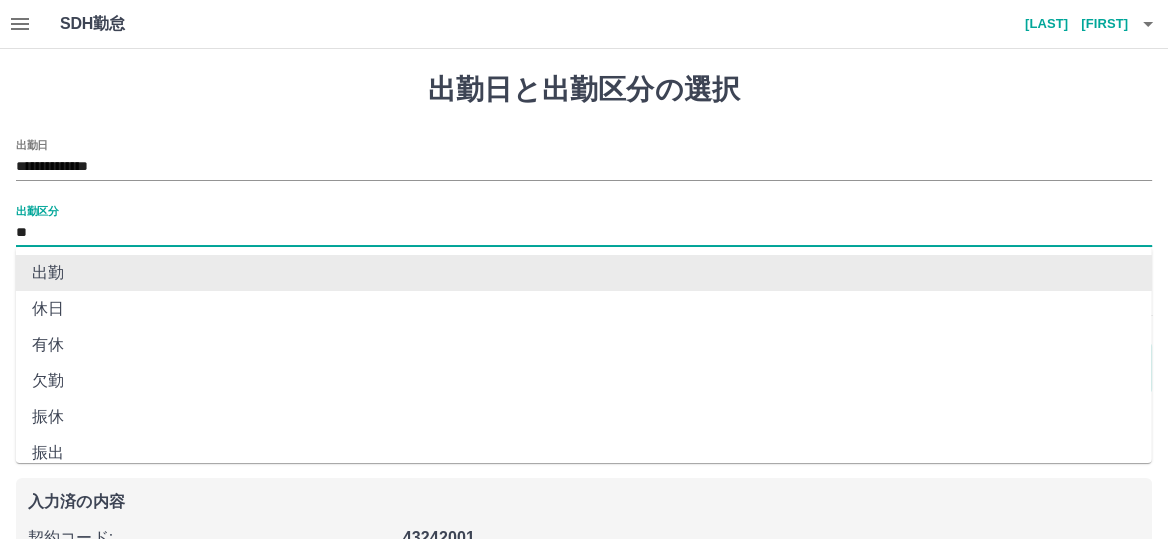 drag, startPoint x: 120, startPoint y: 246, endPoint x: 124, endPoint y: 266, distance: 20.396078 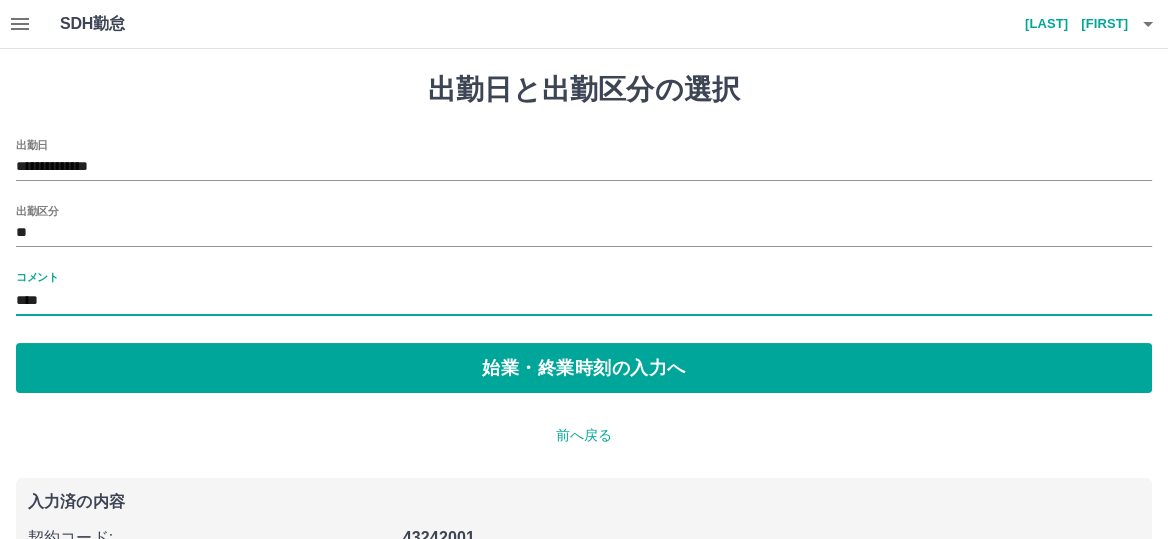 click on "****" at bounding box center [584, 301] 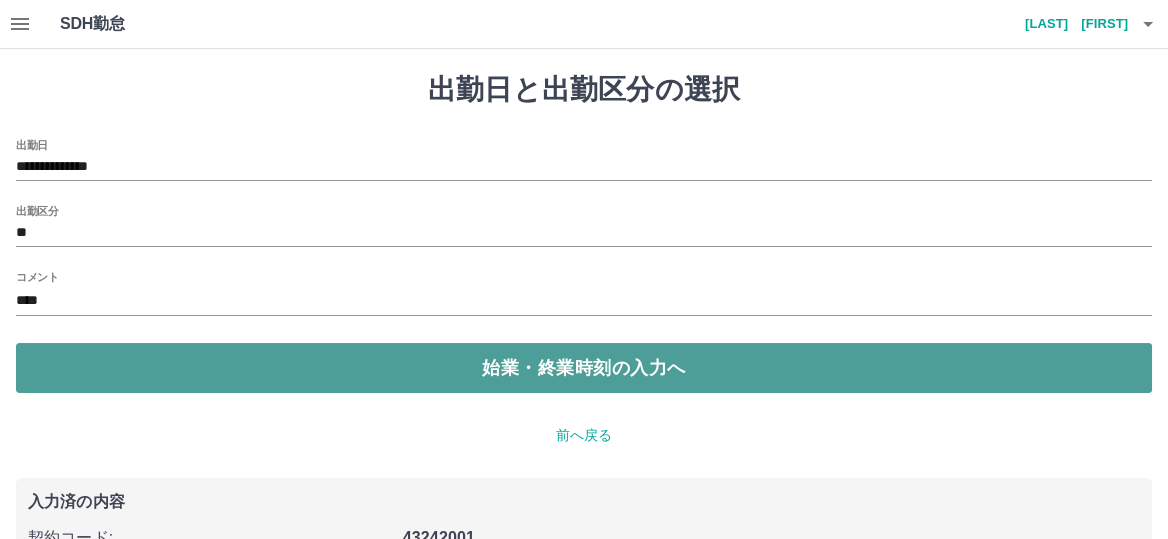 click on "始業・終業時刻の入力へ" at bounding box center [584, 368] 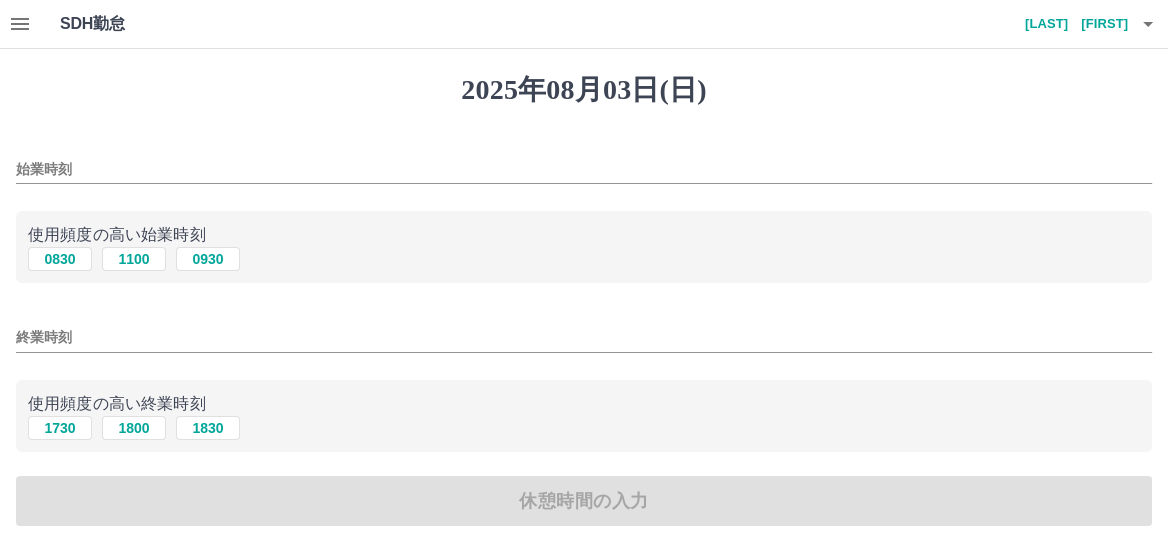 click on "終業時刻" at bounding box center (584, 337) 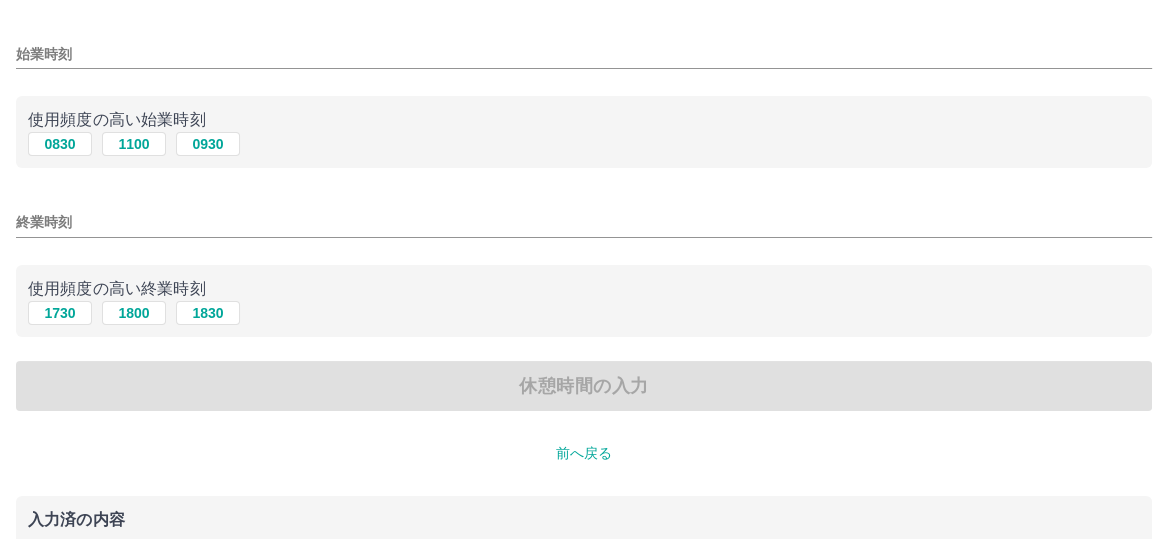scroll, scrollTop: 260, scrollLeft: 0, axis: vertical 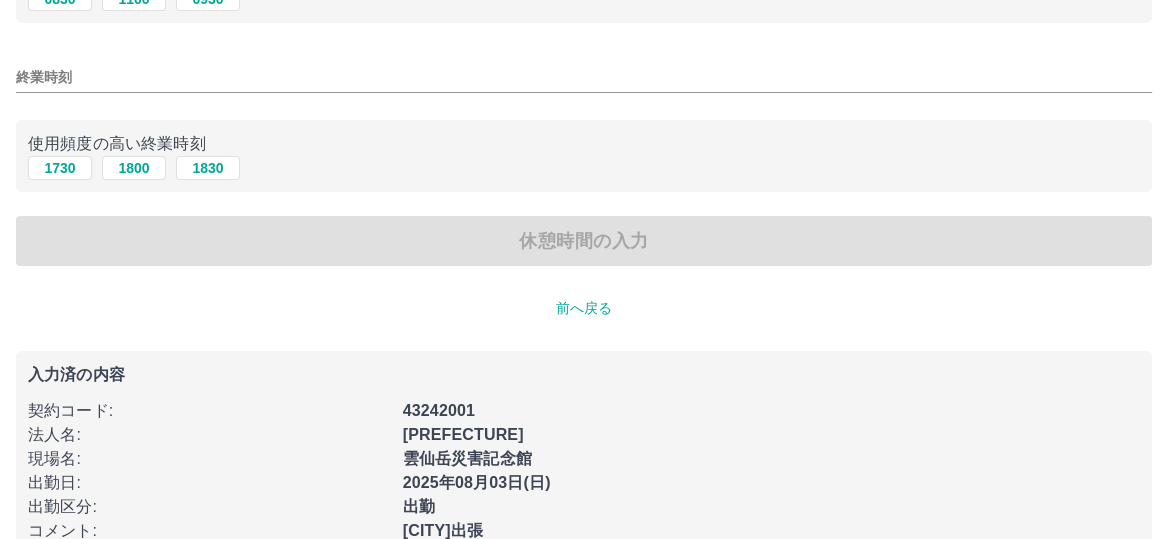 click on "前へ戻る" at bounding box center [584, 308] 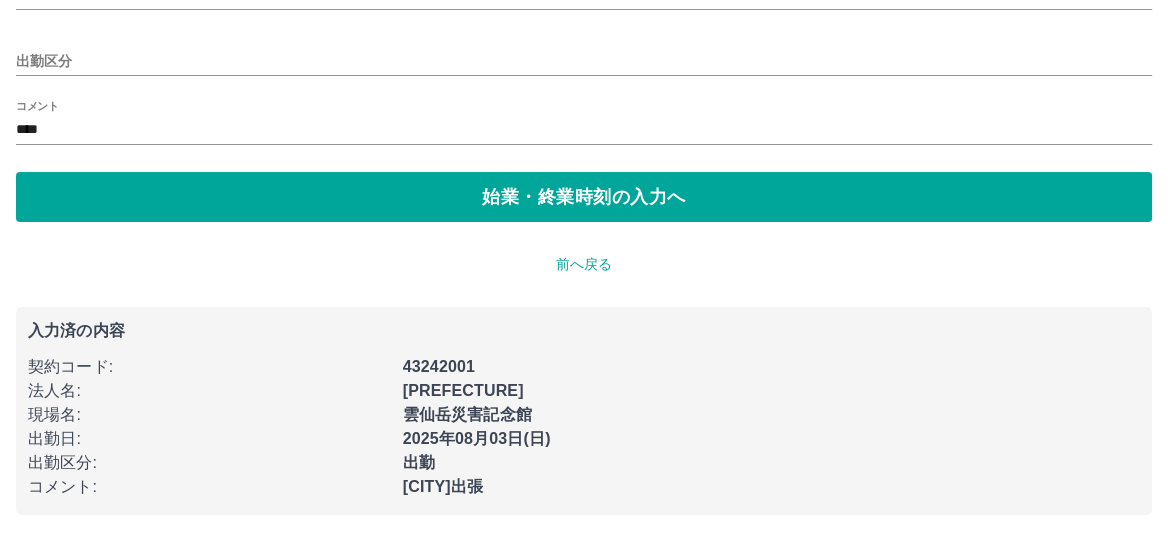 scroll, scrollTop: 0, scrollLeft: 0, axis: both 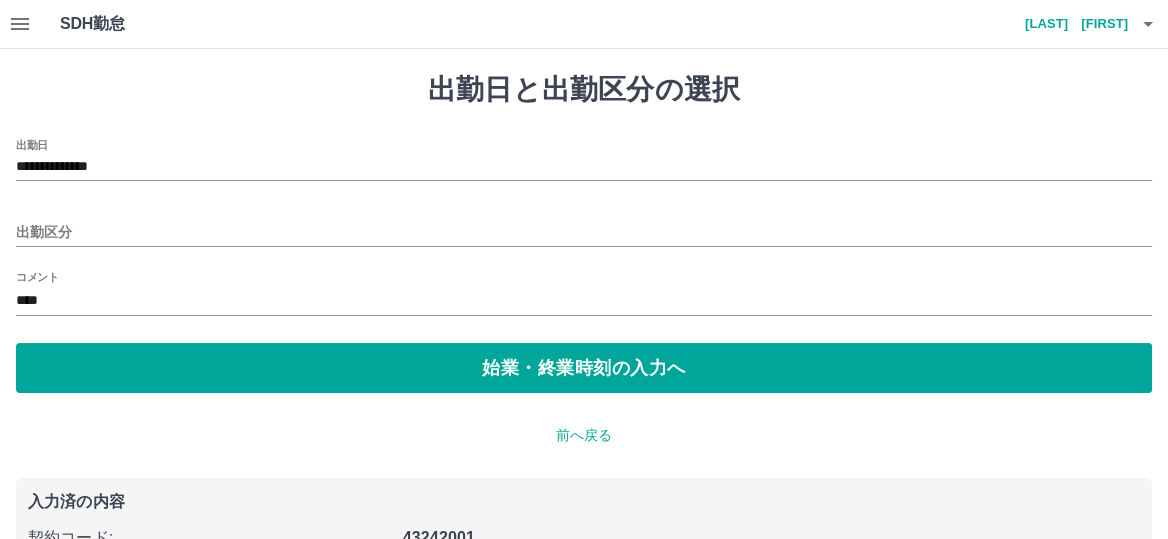 type on "**" 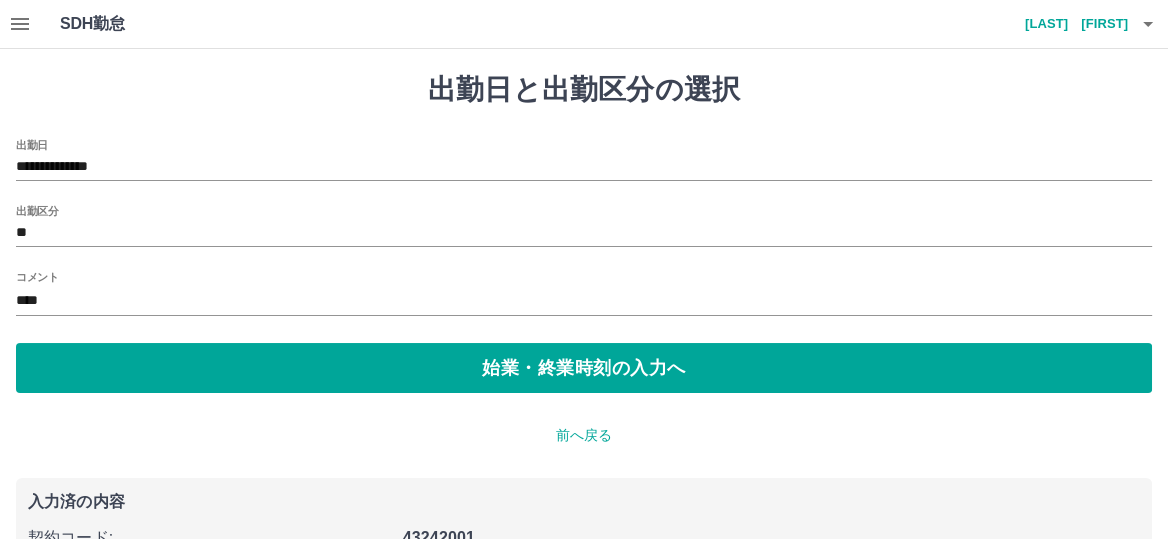 click on "コメント ****" at bounding box center [584, 295] 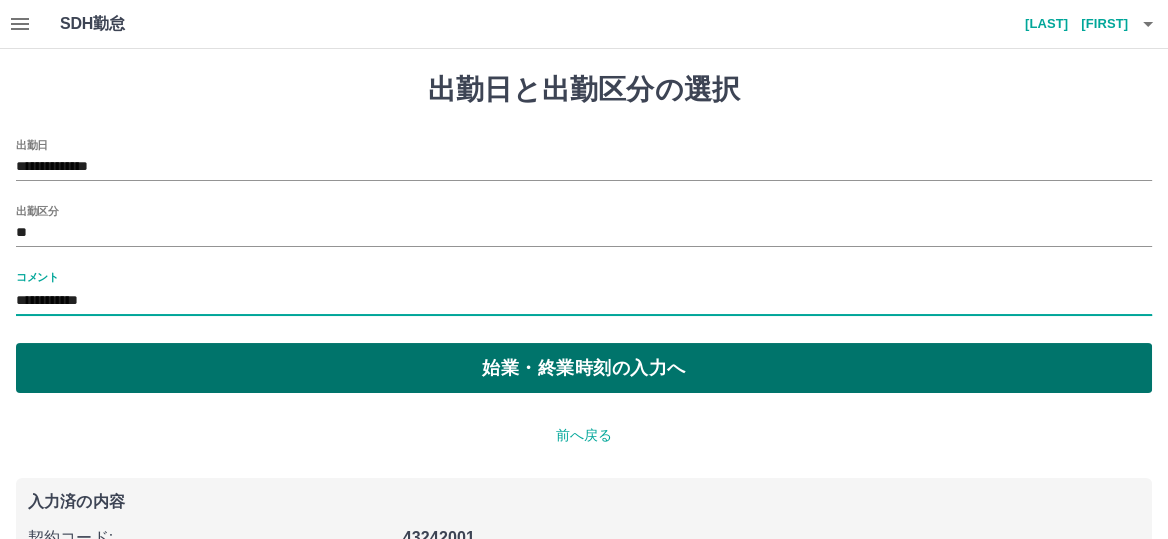 type on "**********" 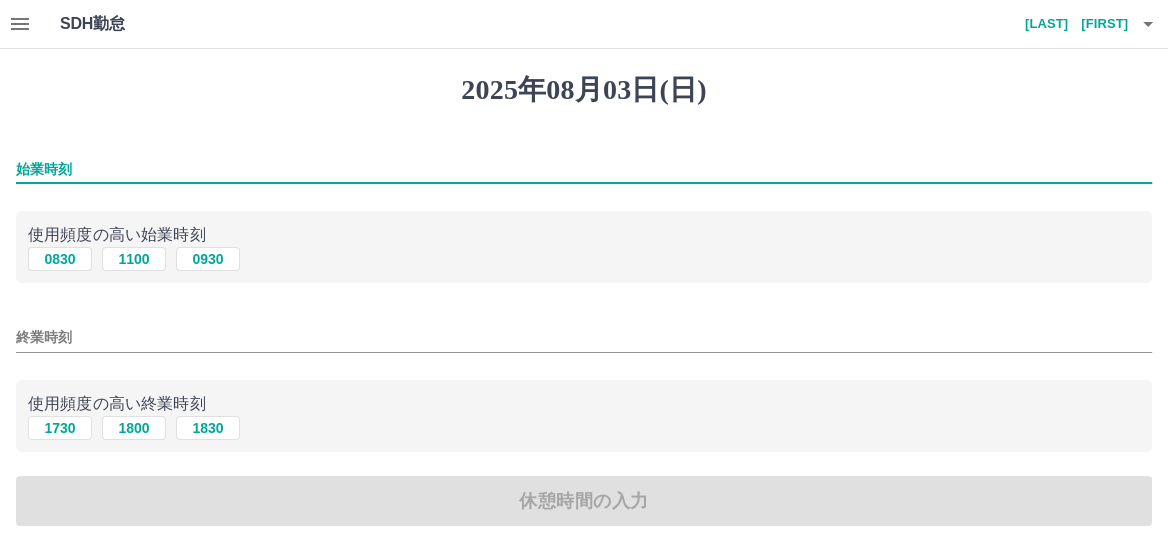 click on "始業時刻" at bounding box center (584, 169) 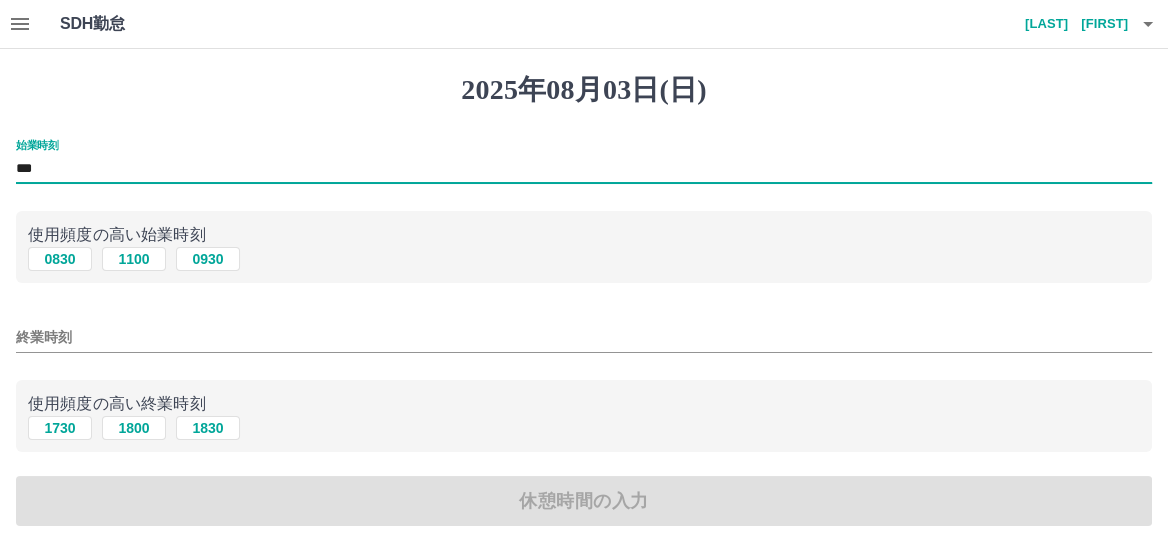 type on "***" 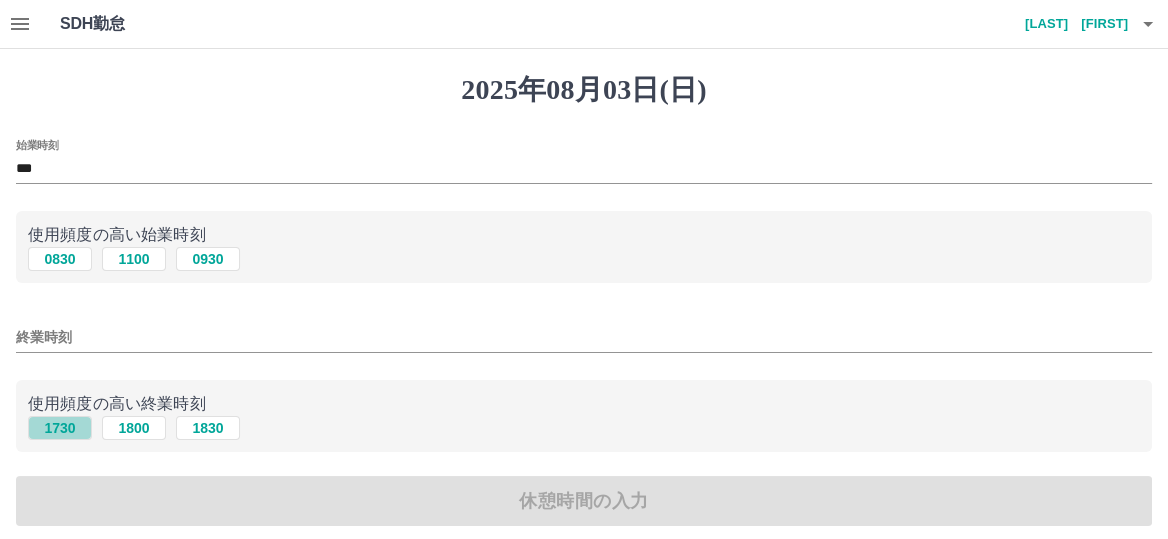 click on "1730" at bounding box center [60, 428] 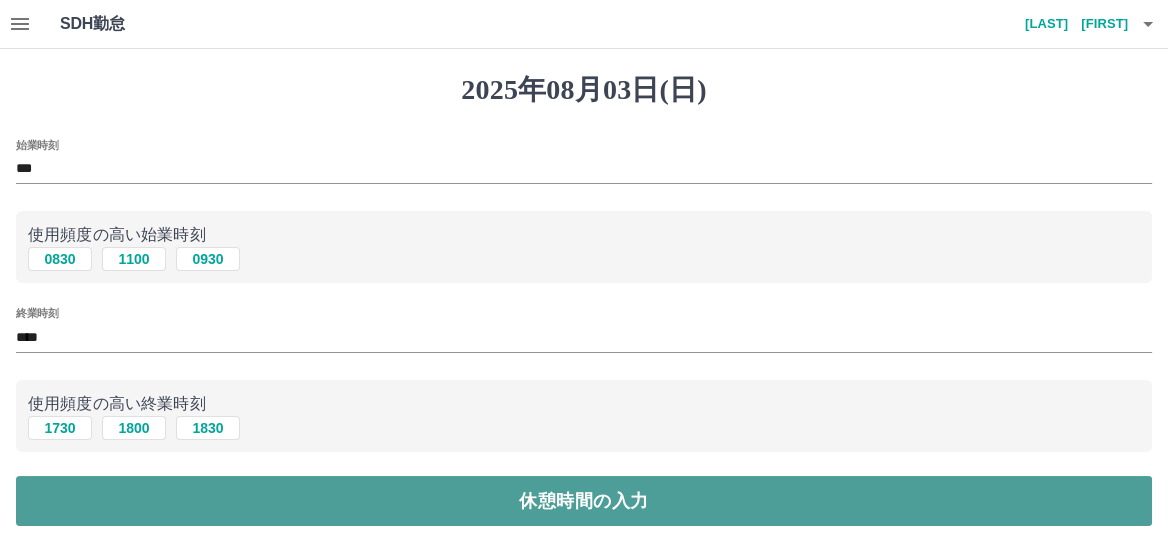 click on "休憩時間の入力" at bounding box center [584, 501] 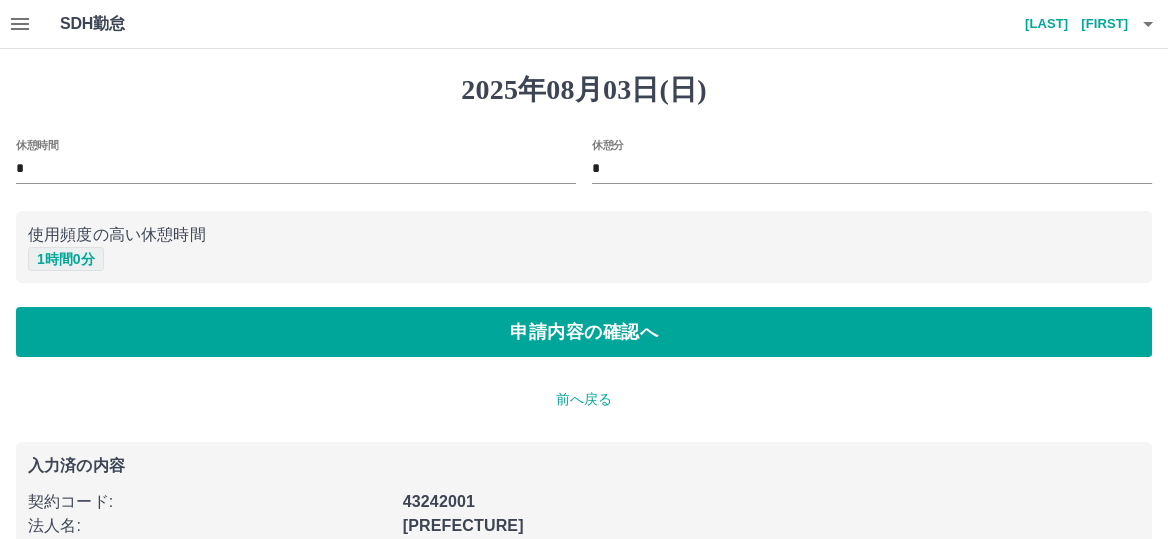 click on "1 時間 0 分" at bounding box center [66, 259] 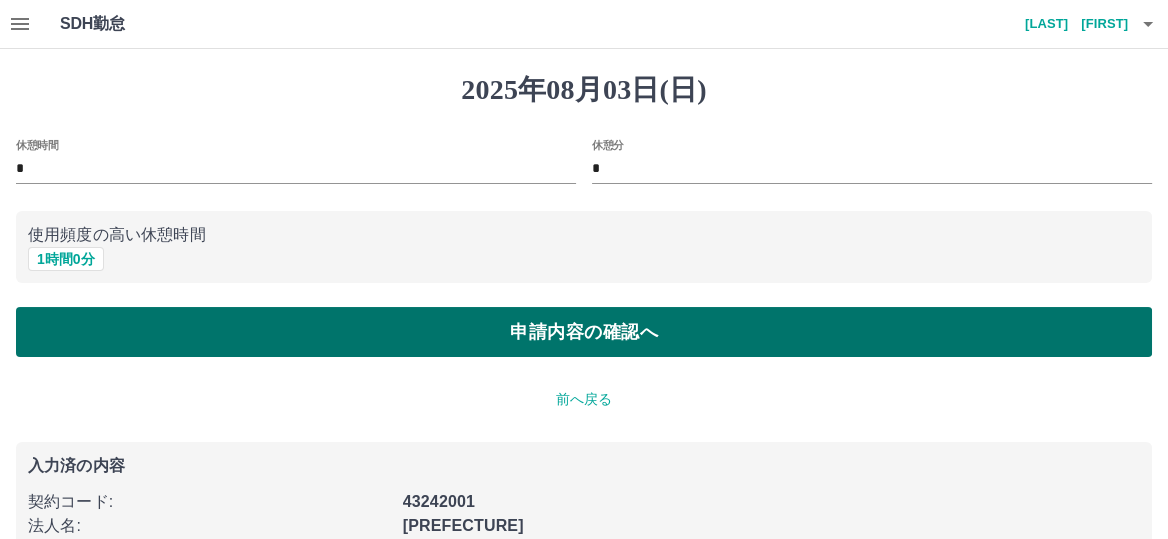 click on "申請内容の確認へ" at bounding box center (584, 332) 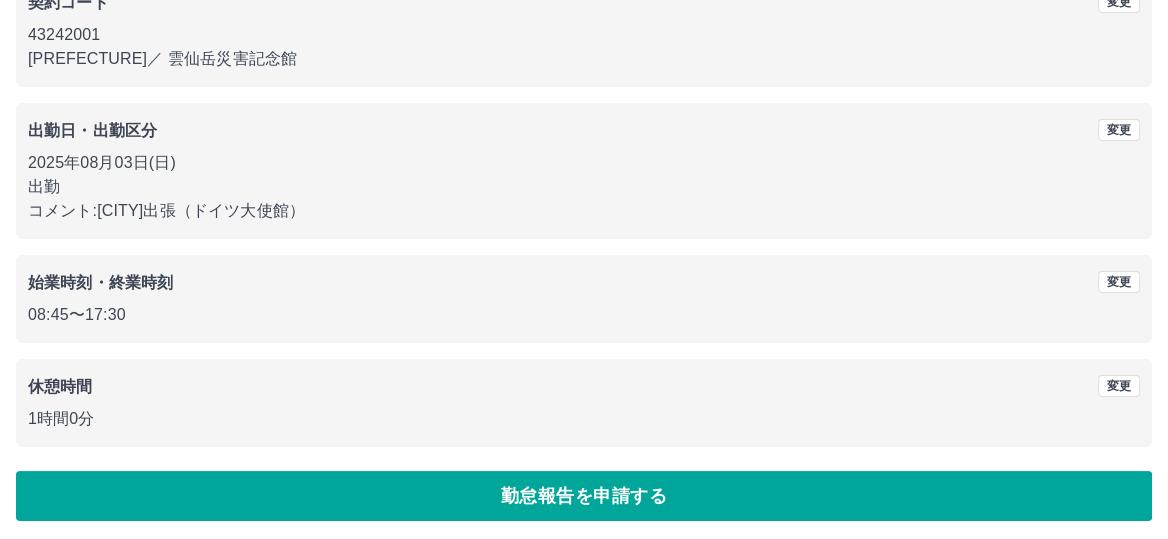 scroll, scrollTop: 209, scrollLeft: 0, axis: vertical 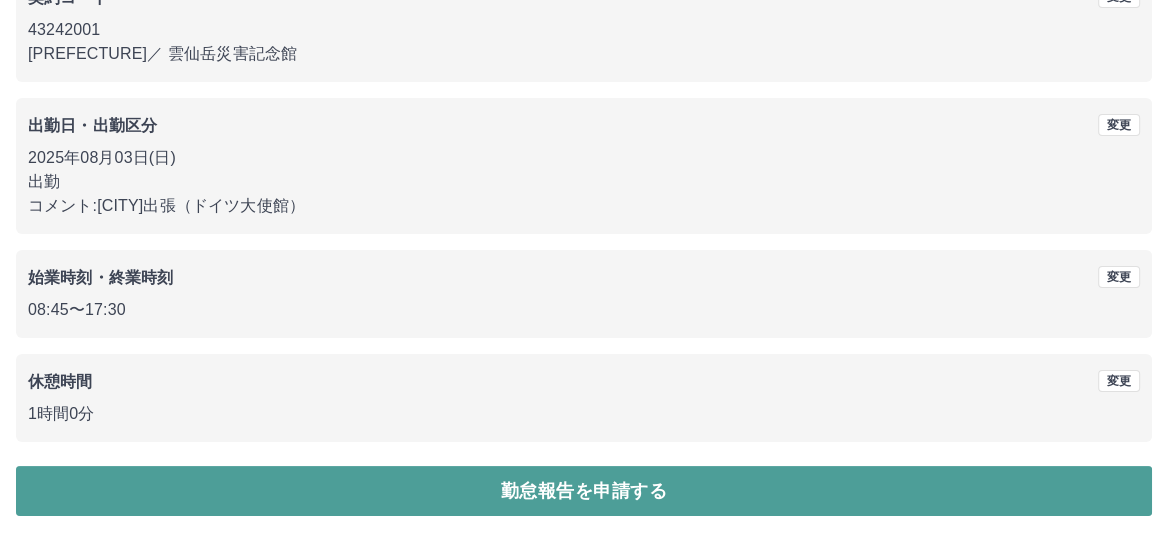 click on "勤怠報告を申請する" at bounding box center [584, 491] 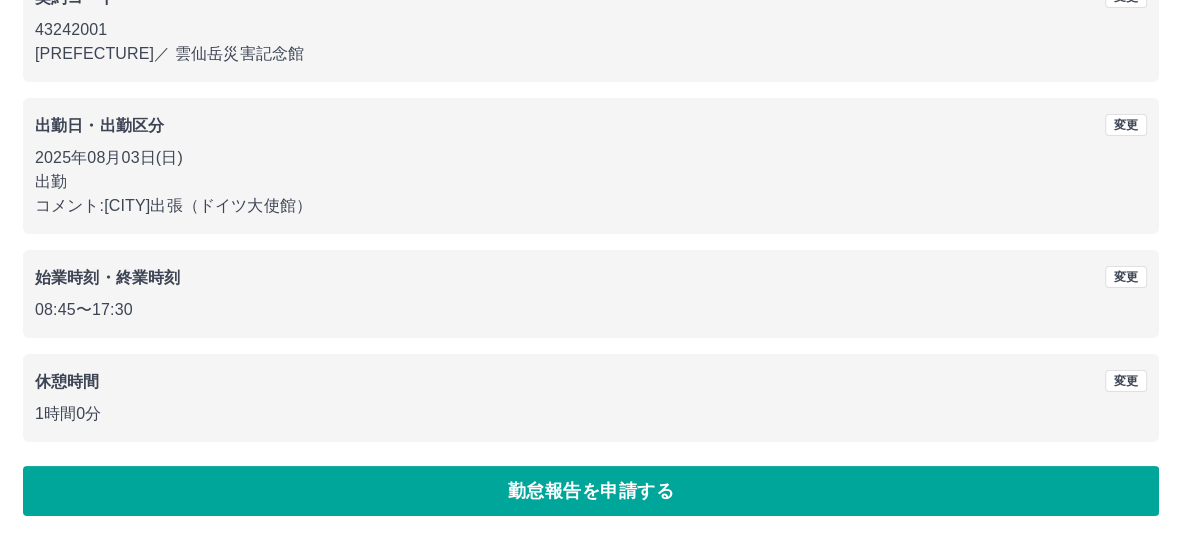 scroll, scrollTop: 0, scrollLeft: 0, axis: both 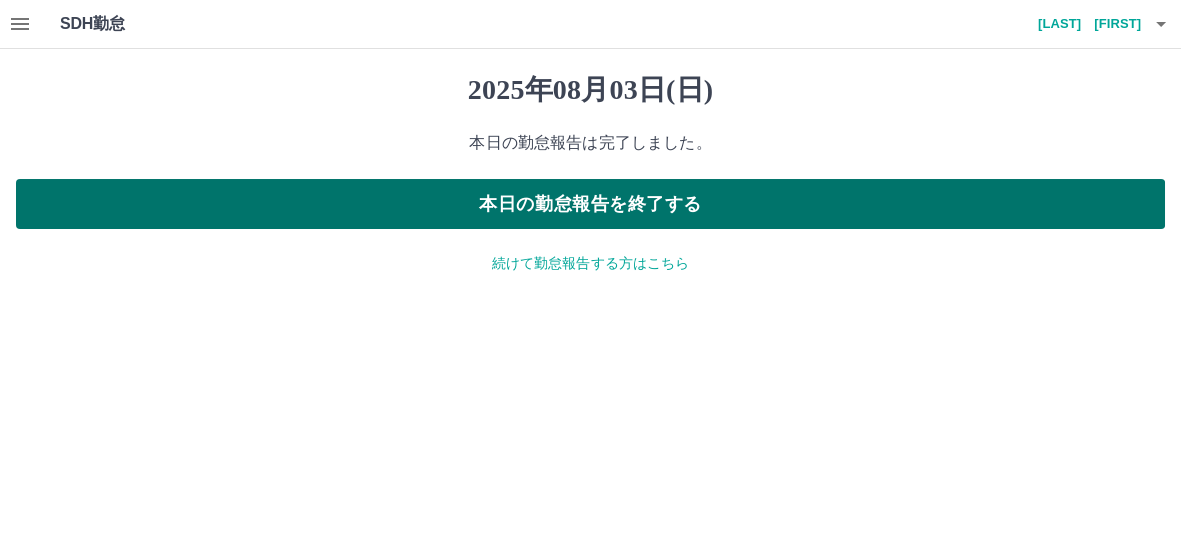 click on "本日の勤怠報告を終了する" at bounding box center (590, 204) 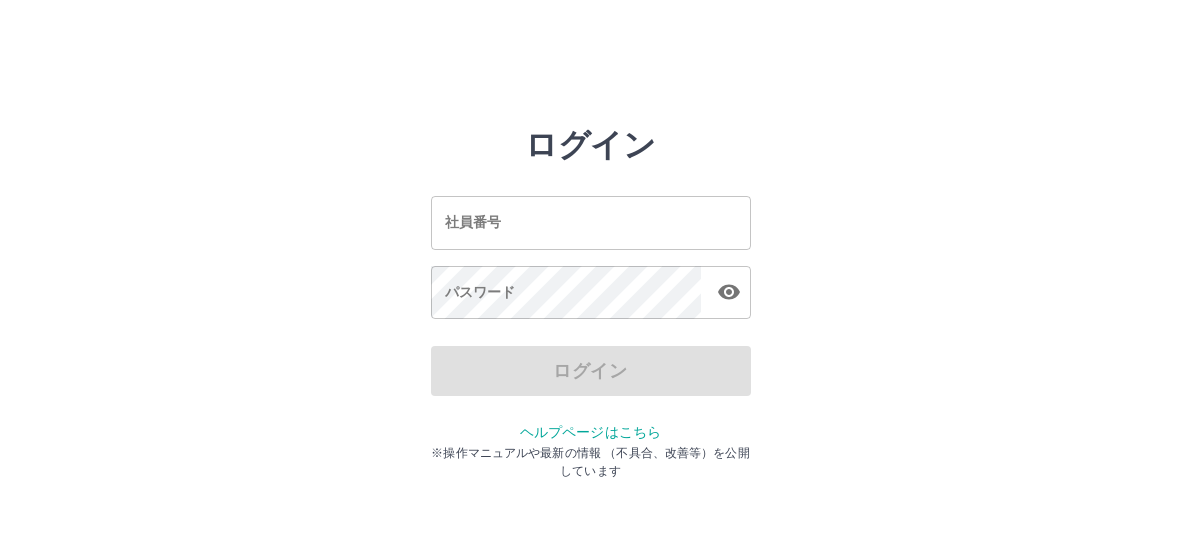 scroll, scrollTop: 0, scrollLeft: 0, axis: both 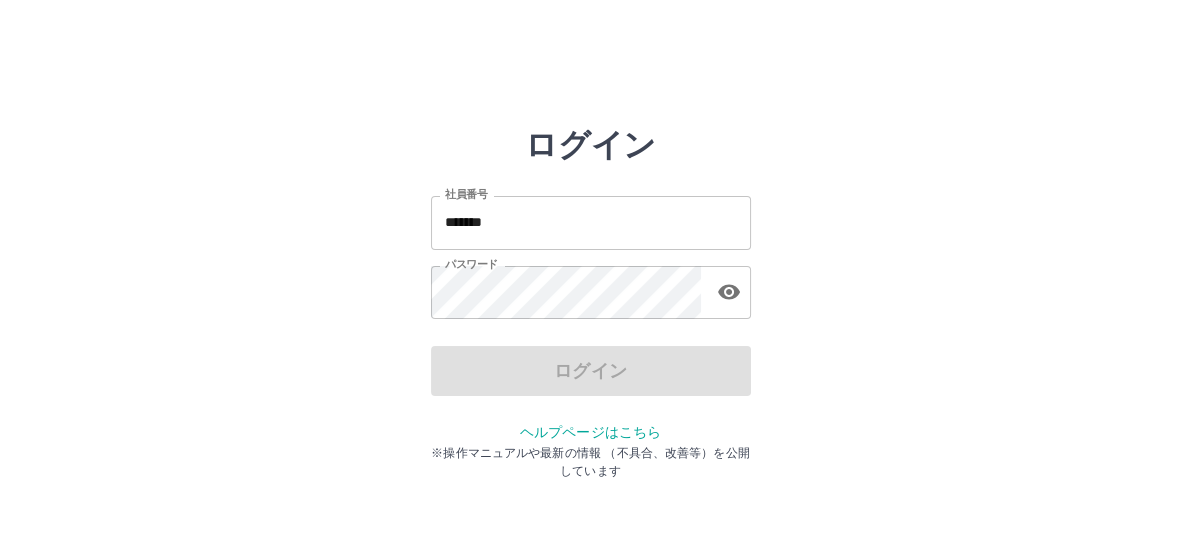 click on "*******" at bounding box center (591, 222) 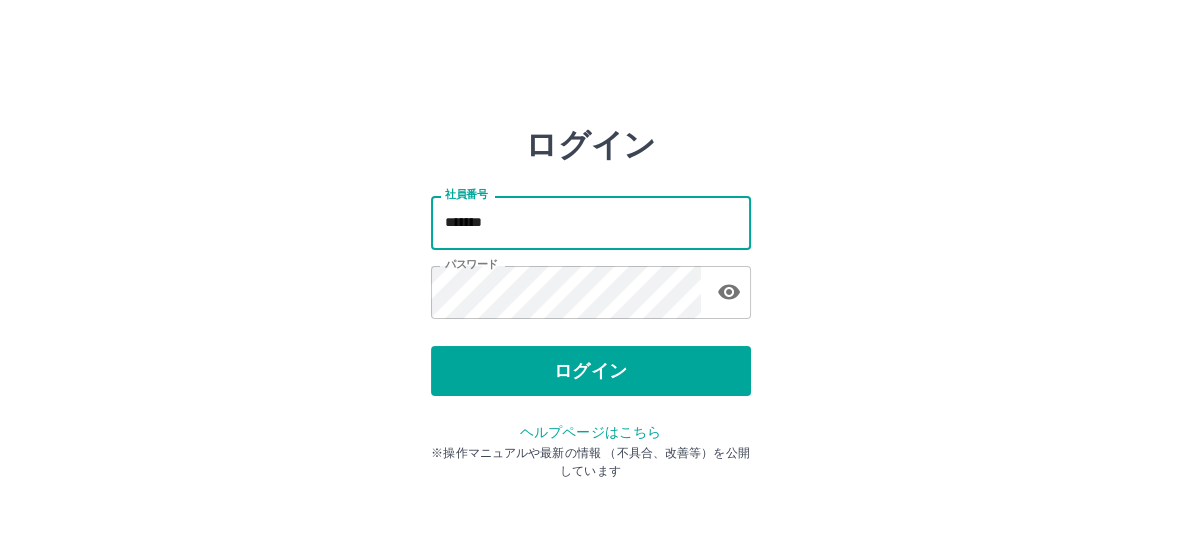 type on "*******" 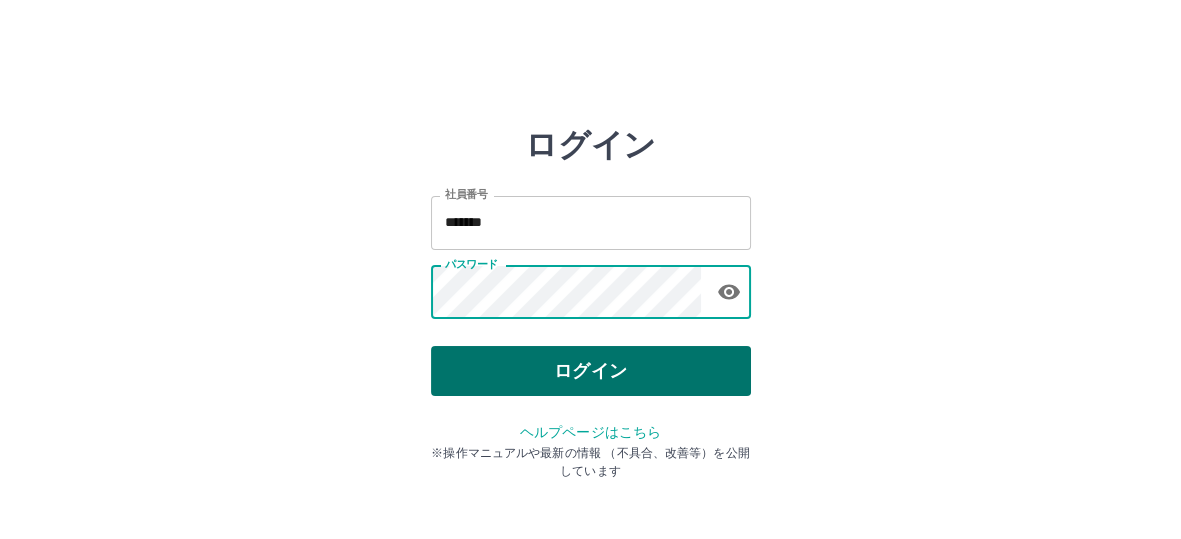 click on "ログイン" at bounding box center [591, 371] 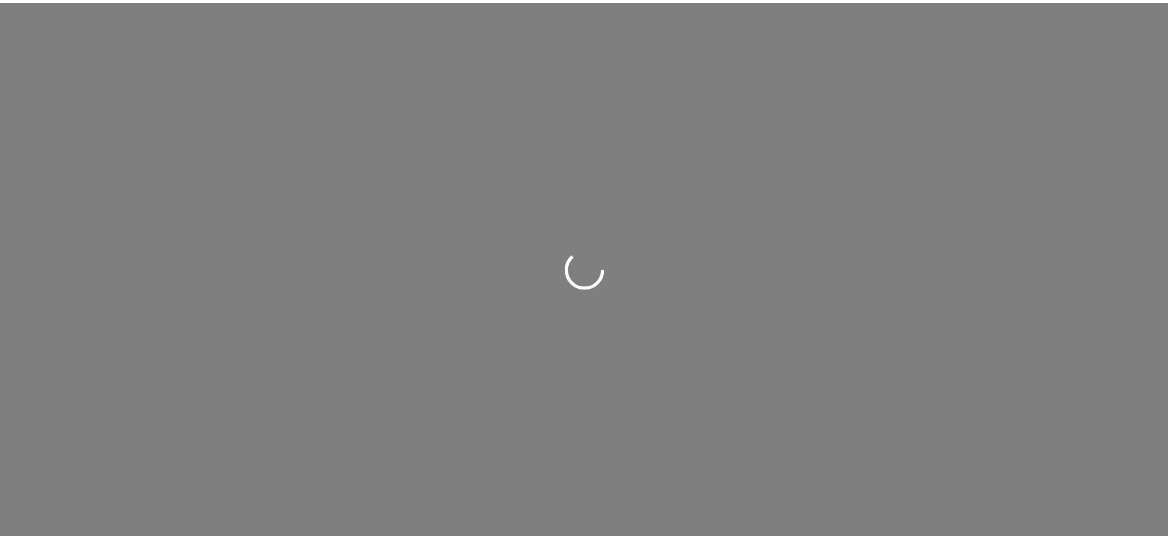 scroll, scrollTop: 0, scrollLeft: 0, axis: both 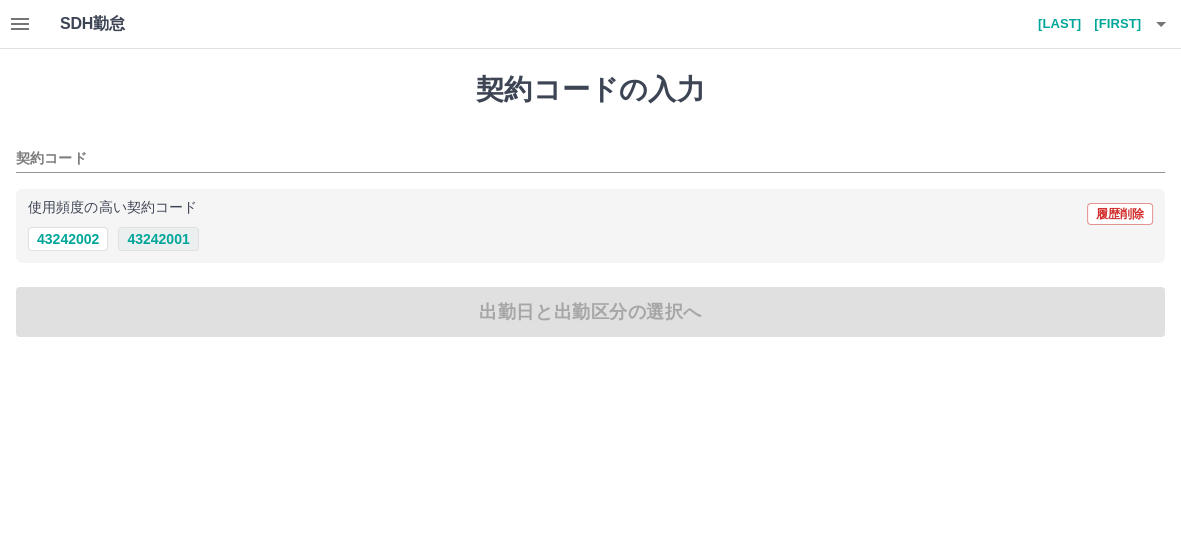 click on "43242001" at bounding box center (158, 239) 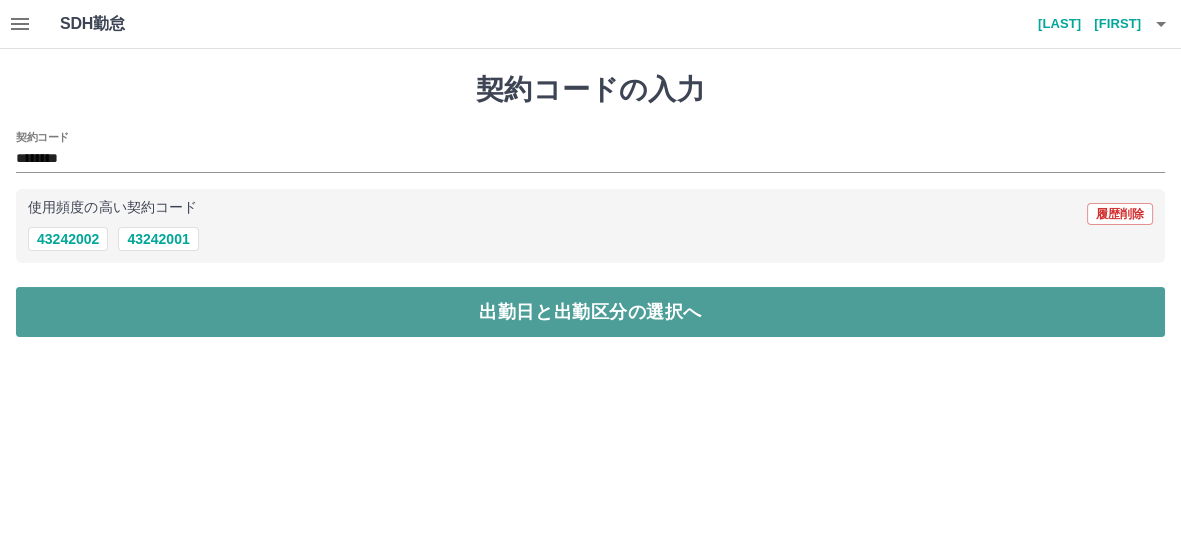 click on "出勤日と出勤区分の選択へ" at bounding box center (590, 312) 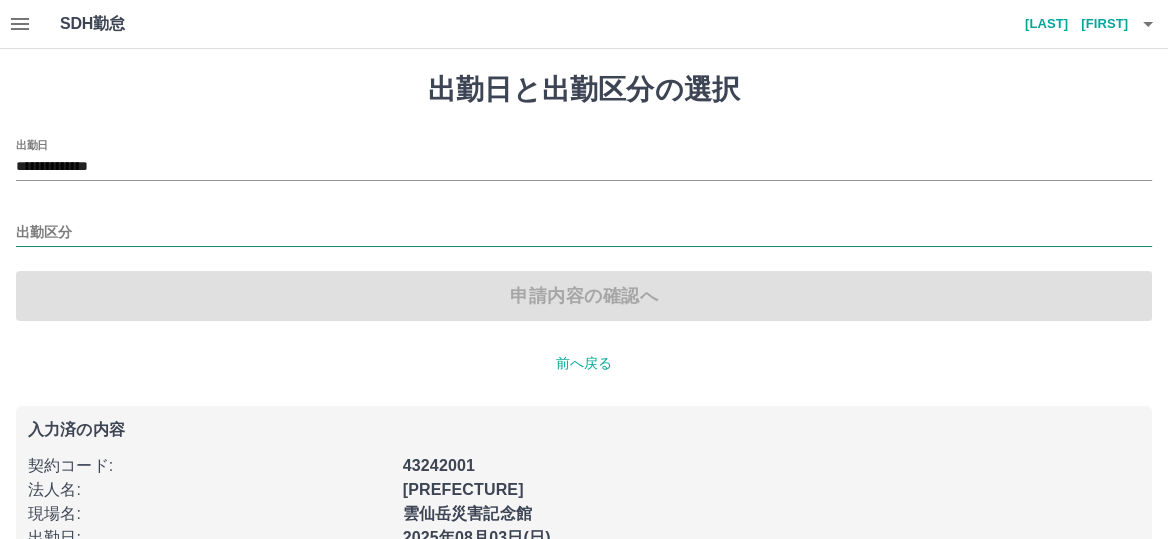 click on "出勤区分" at bounding box center (584, 233) 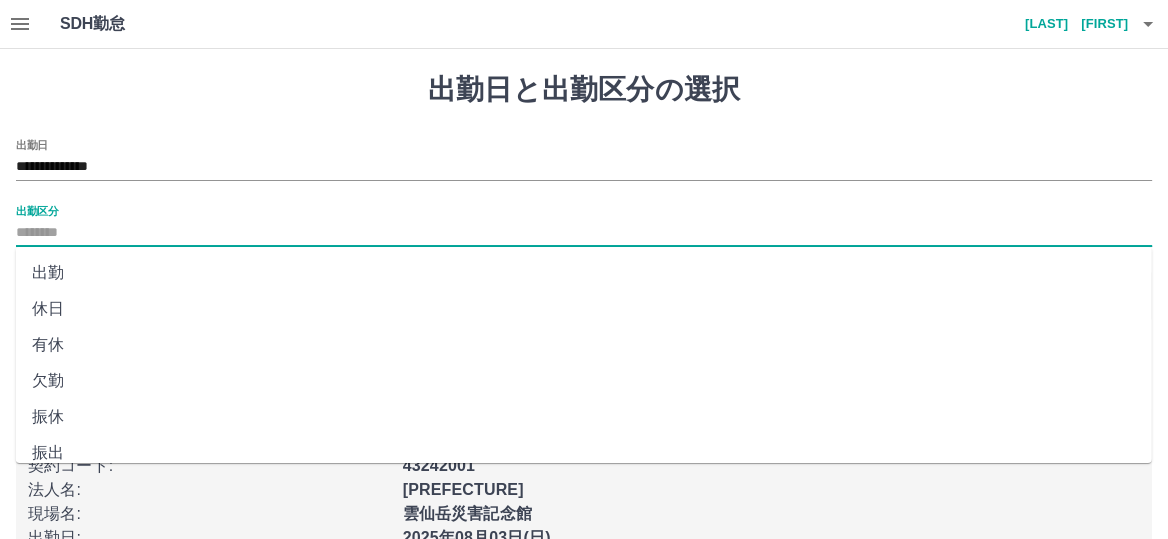 click on "出勤" at bounding box center (584, 273) 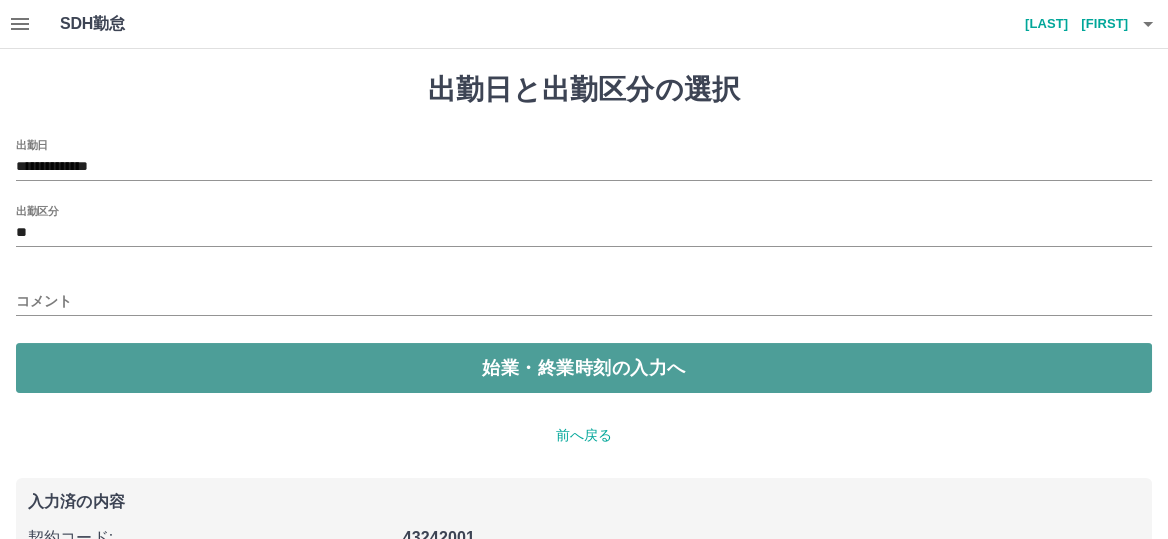 click on "始業・終業時刻の入力へ" at bounding box center [584, 368] 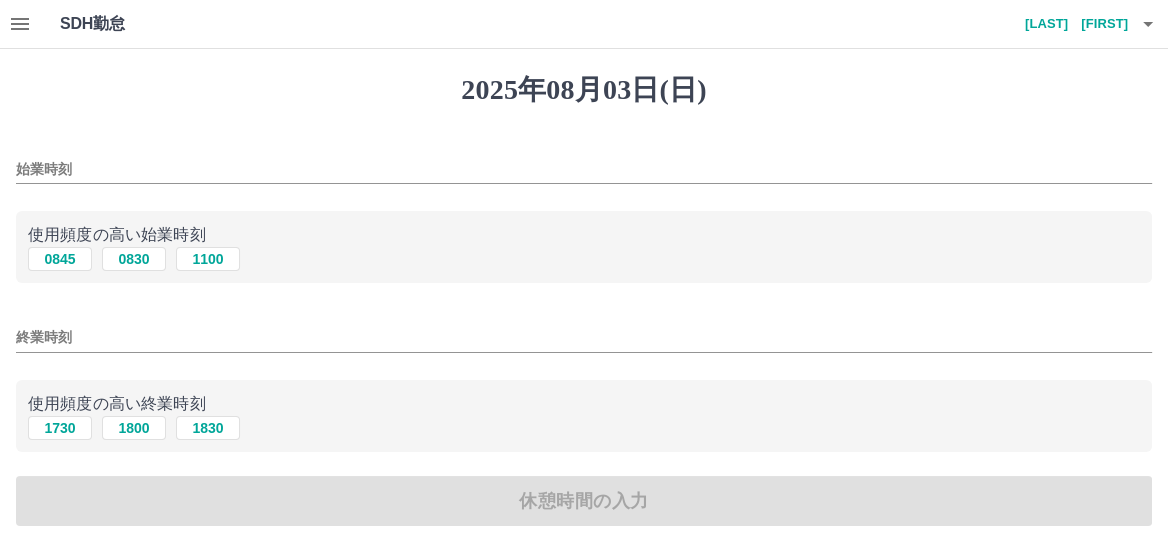 click on "始業時刻" at bounding box center (584, 163) 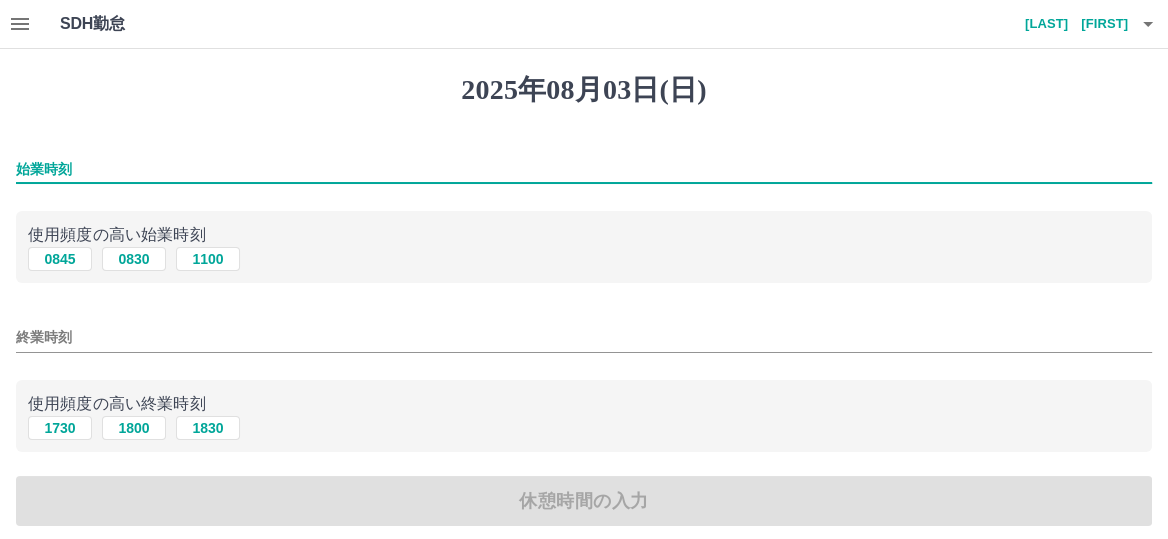 click on "始業時刻" at bounding box center (584, 169) 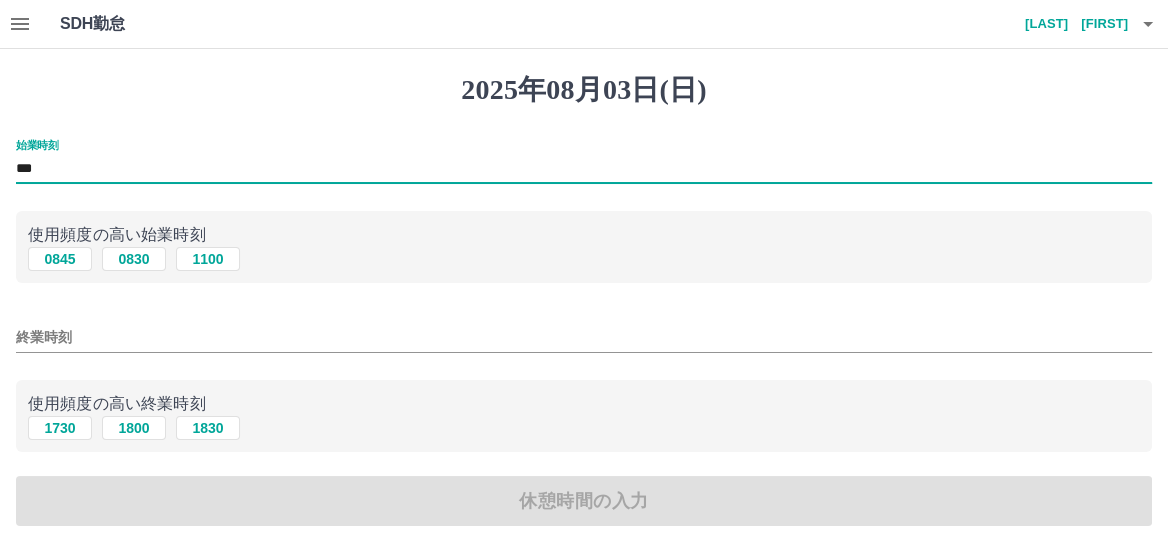 type on "***" 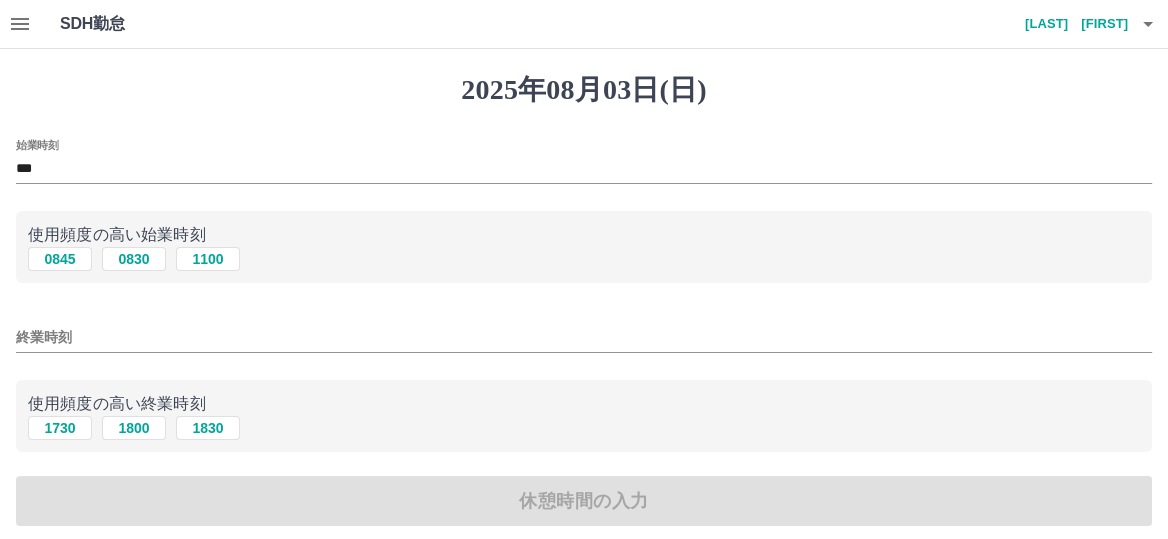 click on "終業時刻" at bounding box center [584, 331] 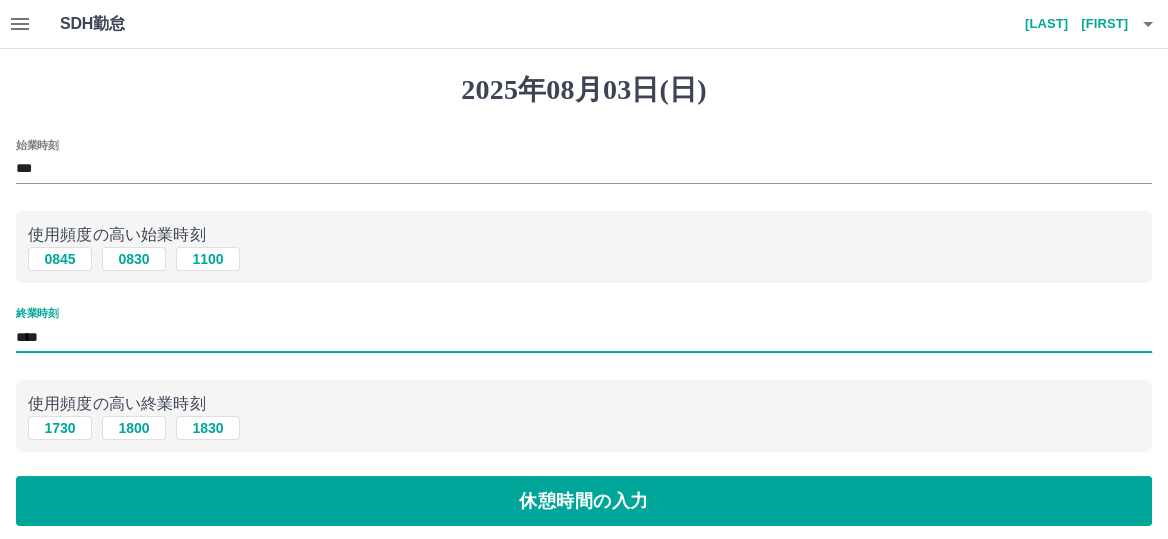 type on "****" 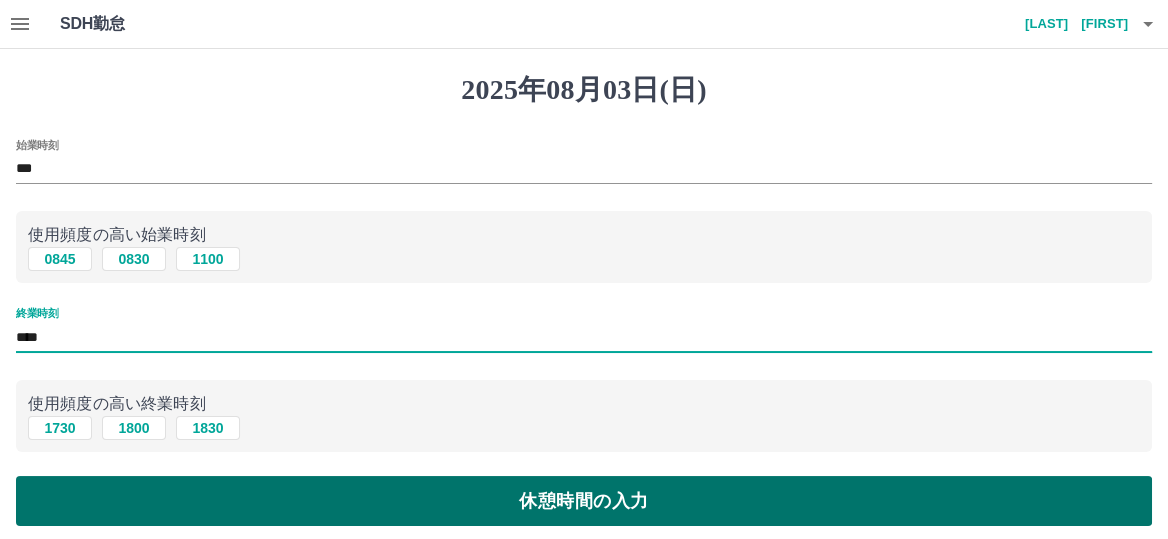 click on "休憩時間の入力" at bounding box center [584, 501] 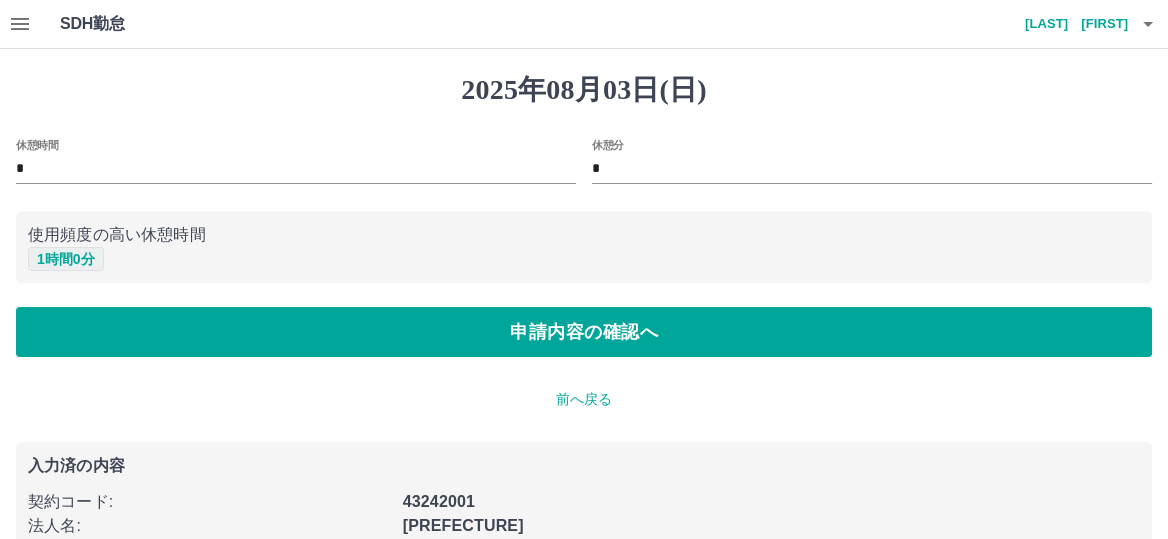 click on "1 時間 0 分" at bounding box center (66, 259) 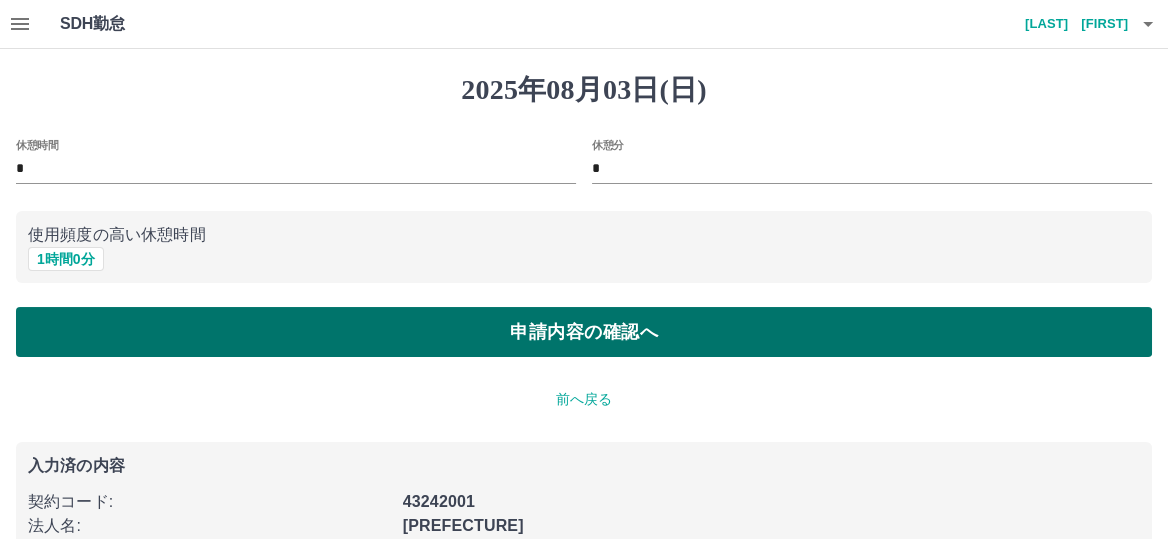 click on "申請内容の確認へ" at bounding box center [584, 332] 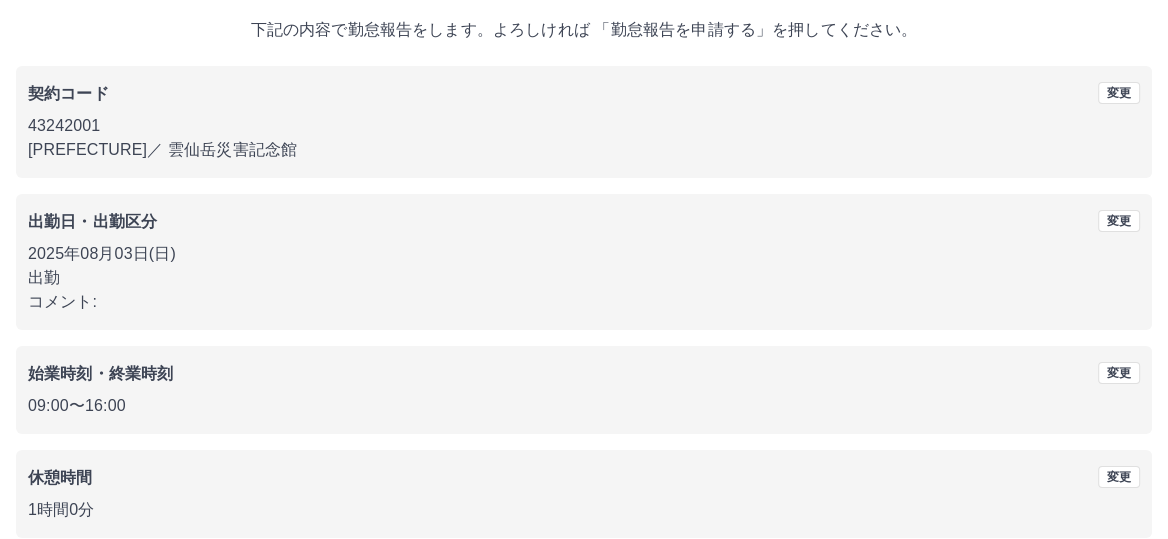 scroll, scrollTop: 209, scrollLeft: 0, axis: vertical 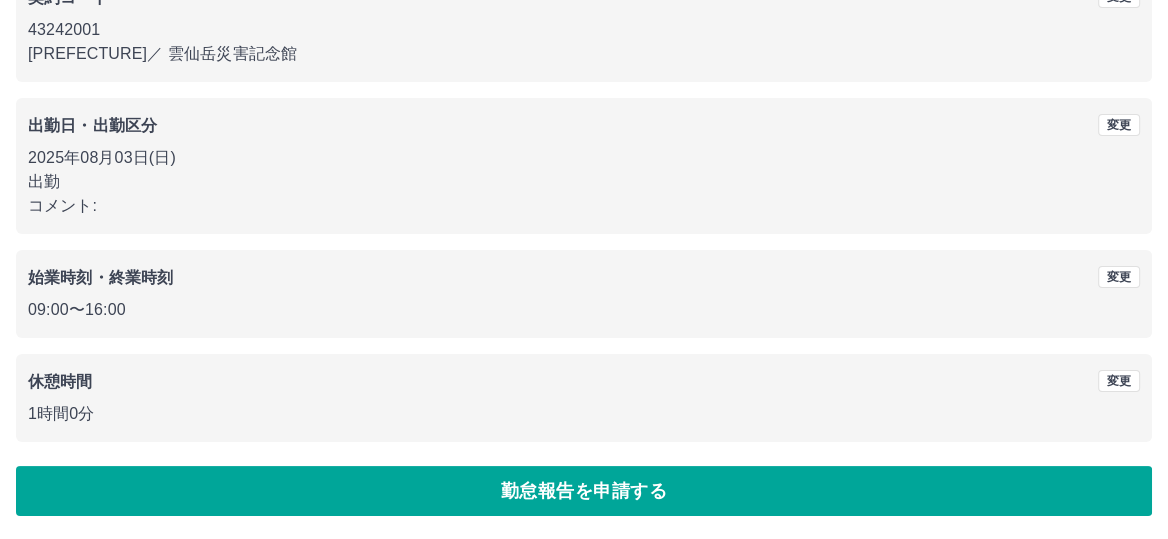 click on "2025年08月03日(日) 下記の内容で勤怠報告をします。よろしければ 「勤怠報告を申請する」を押してください。 契約コード 変更 43242001 長崎県  ／   雲仙岳災害記念館 出勤日・出勤区分 変更 2025年08月03日(日) 出勤 コメント:  始業時刻・終業時刻 変更 09:00 〜 16:00 休憩時間 変更 1時間0分 勤怠報告を申請する" at bounding box center [584, 190] 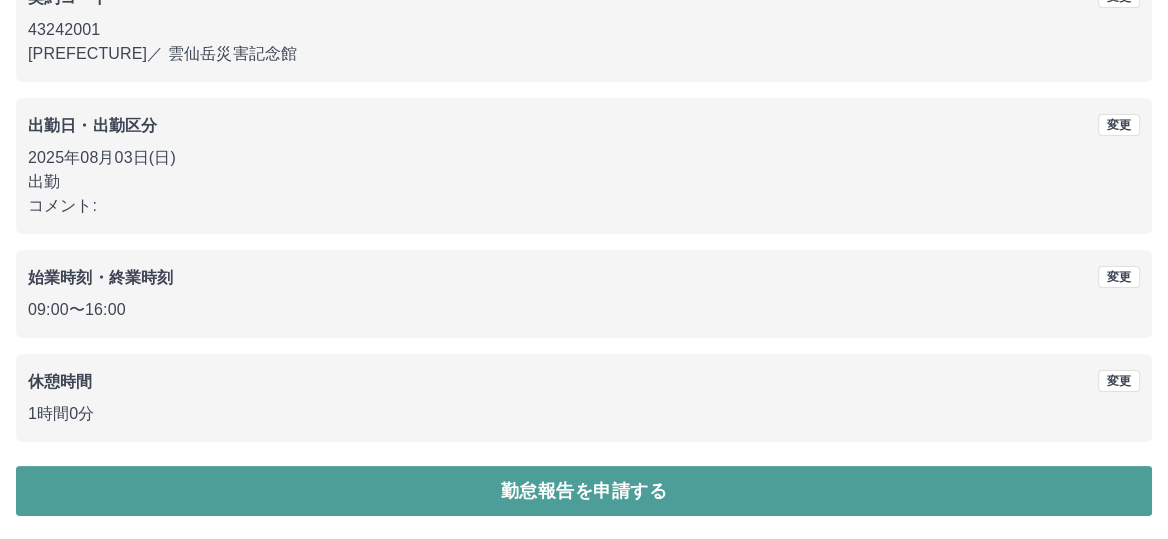 click on "勤怠報告を申請する" at bounding box center [584, 491] 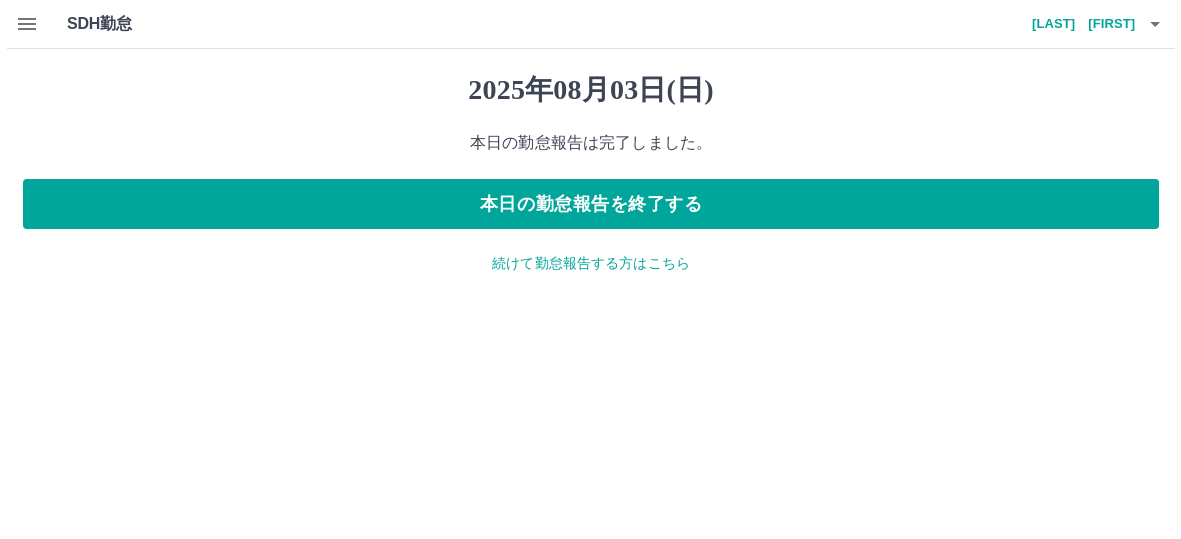 scroll, scrollTop: 0, scrollLeft: 0, axis: both 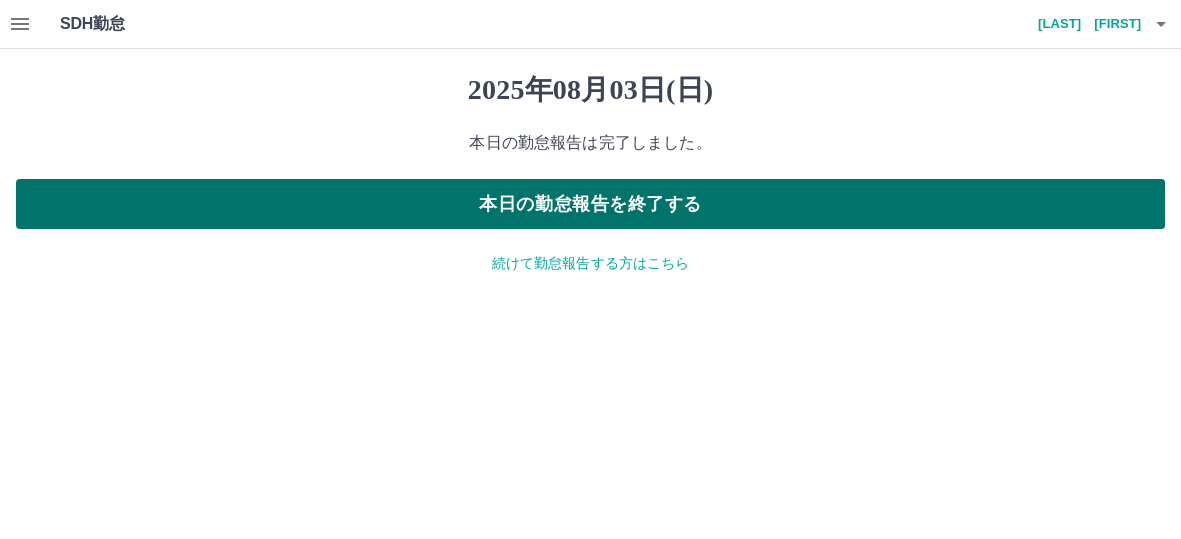click on "本日の勤怠報告を終了する" at bounding box center (590, 204) 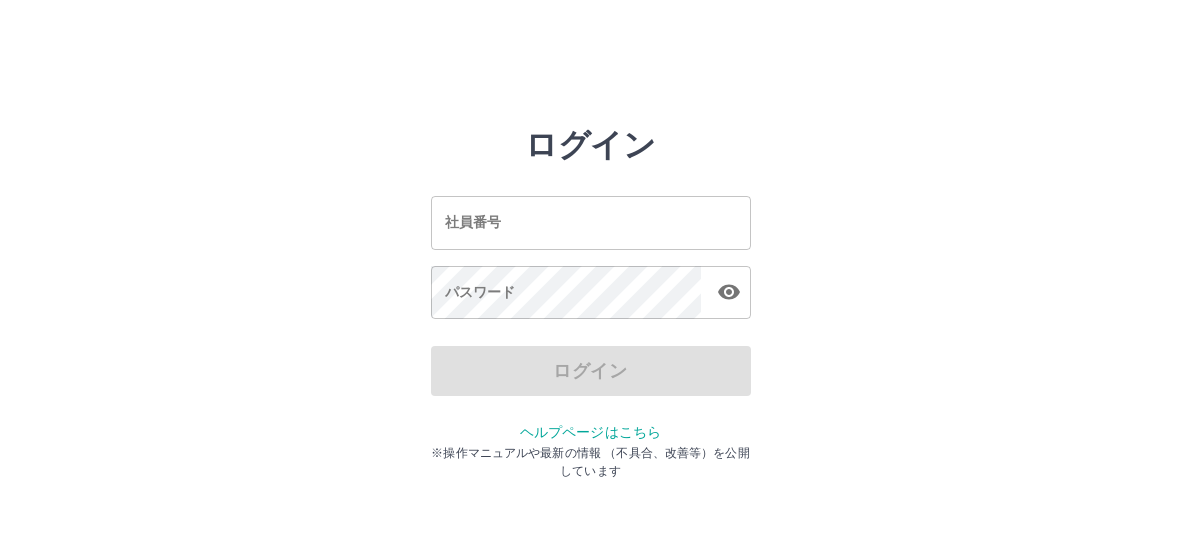scroll, scrollTop: 0, scrollLeft: 0, axis: both 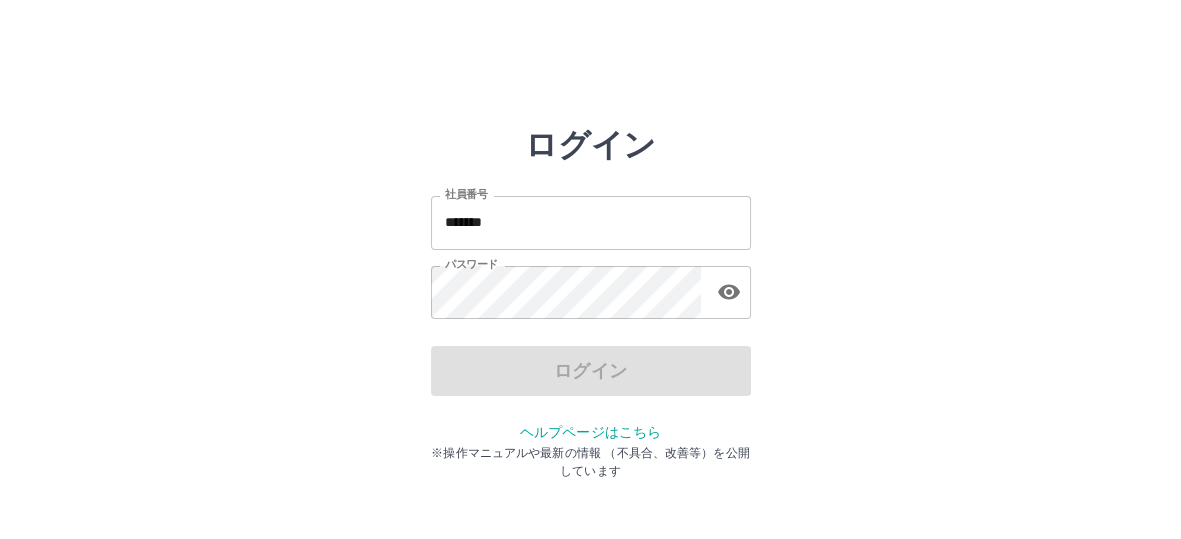 click on "*******" at bounding box center (591, 222) 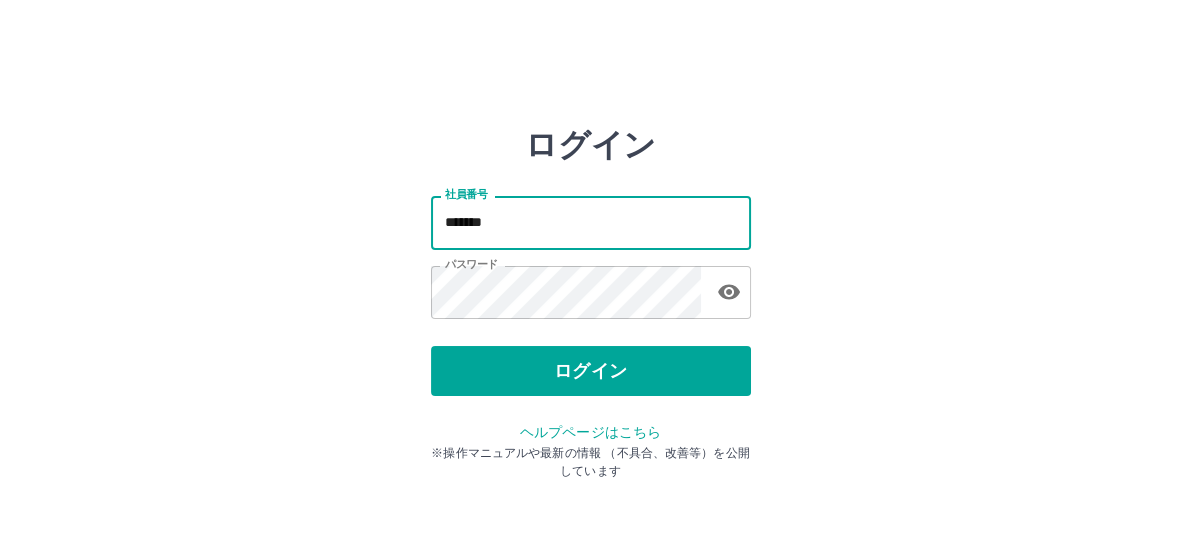 type on "*******" 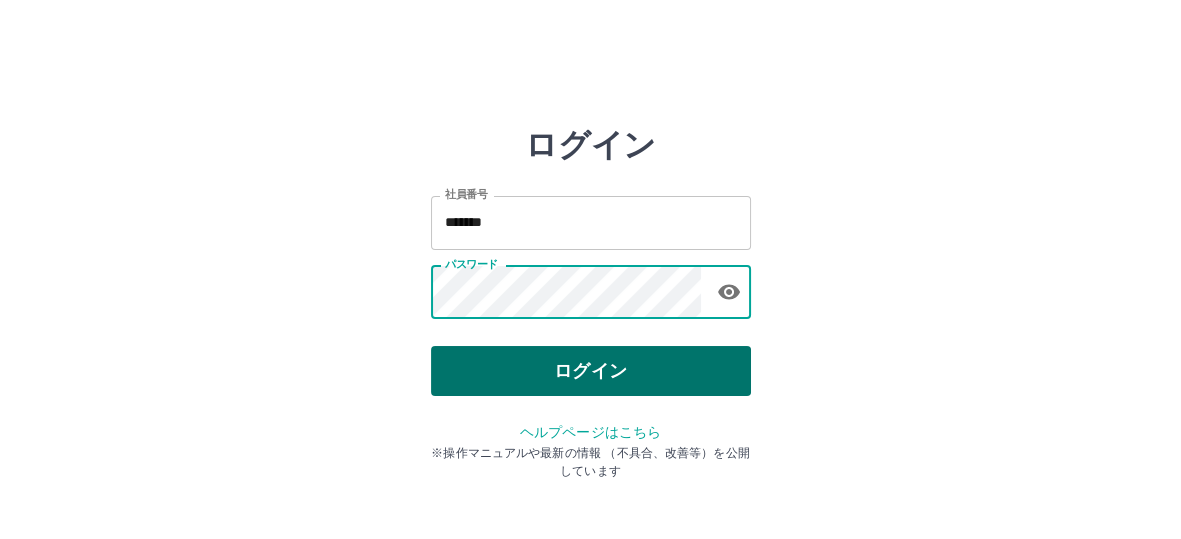 click on "ログイン" at bounding box center (591, 371) 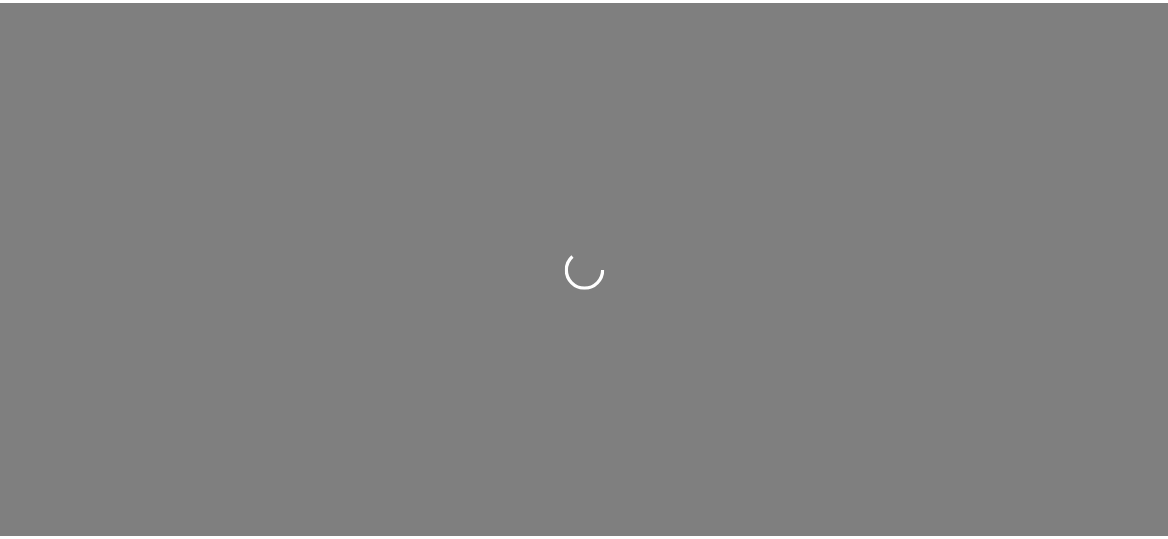 scroll, scrollTop: 0, scrollLeft: 0, axis: both 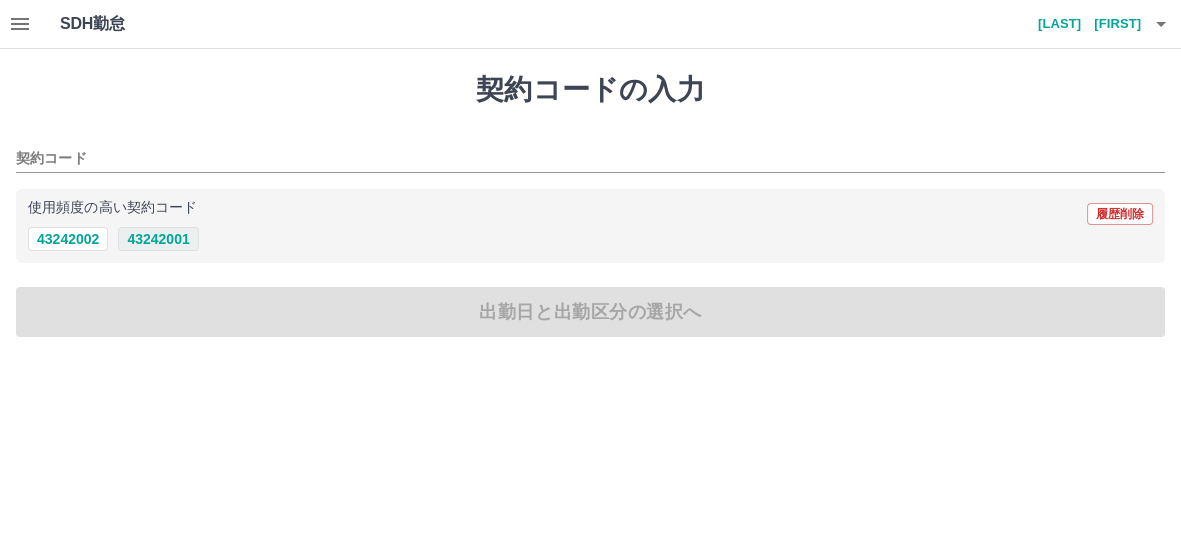 click on "43242001" at bounding box center [158, 239] 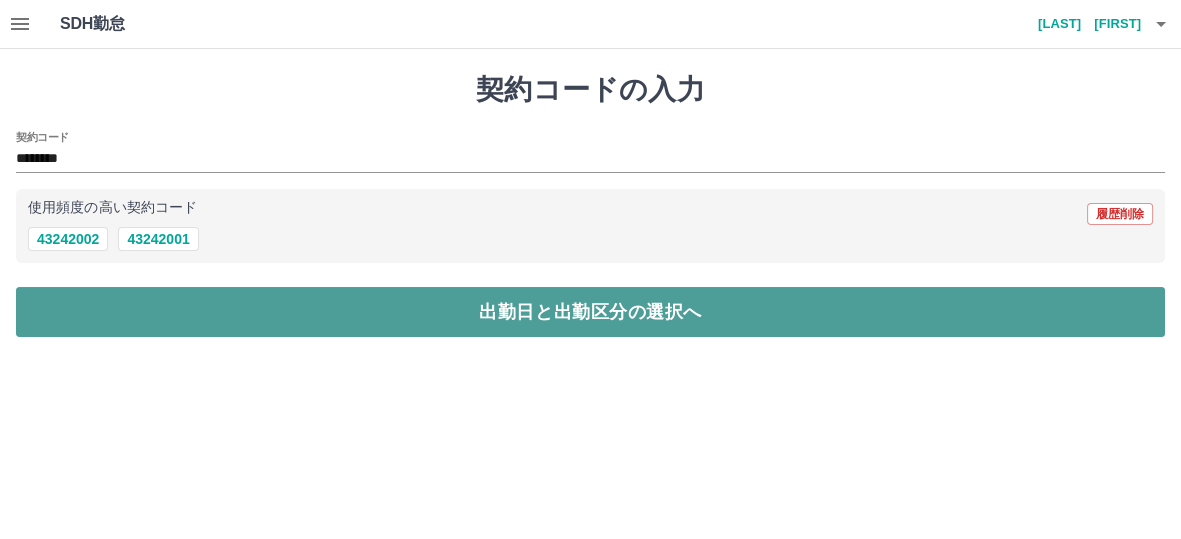 click on "出勤日と出勤区分の選択へ" at bounding box center [590, 312] 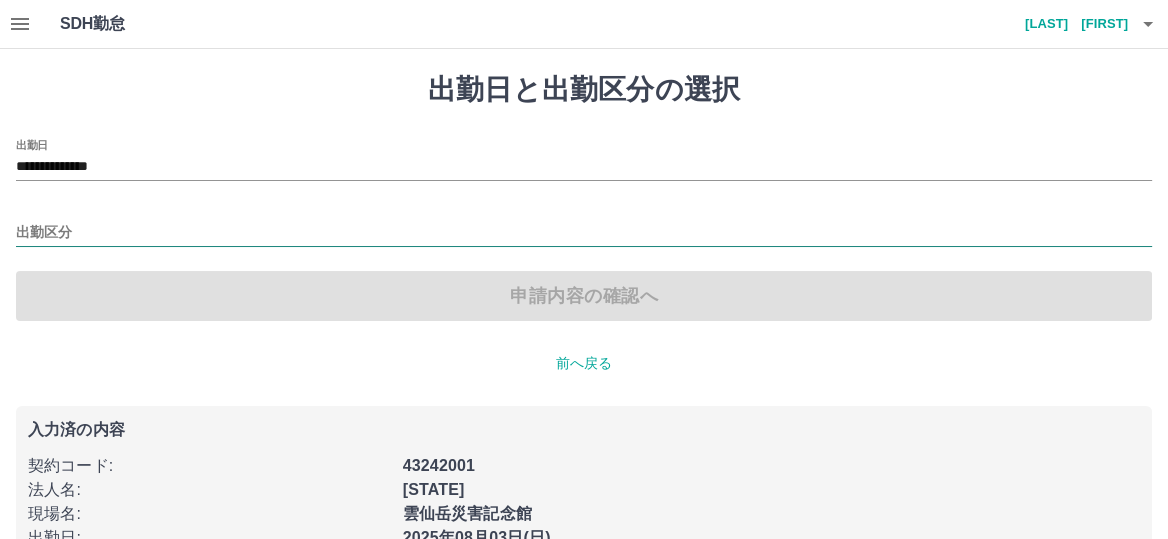 click on "出勤区分" at bounding box center [584, 233] 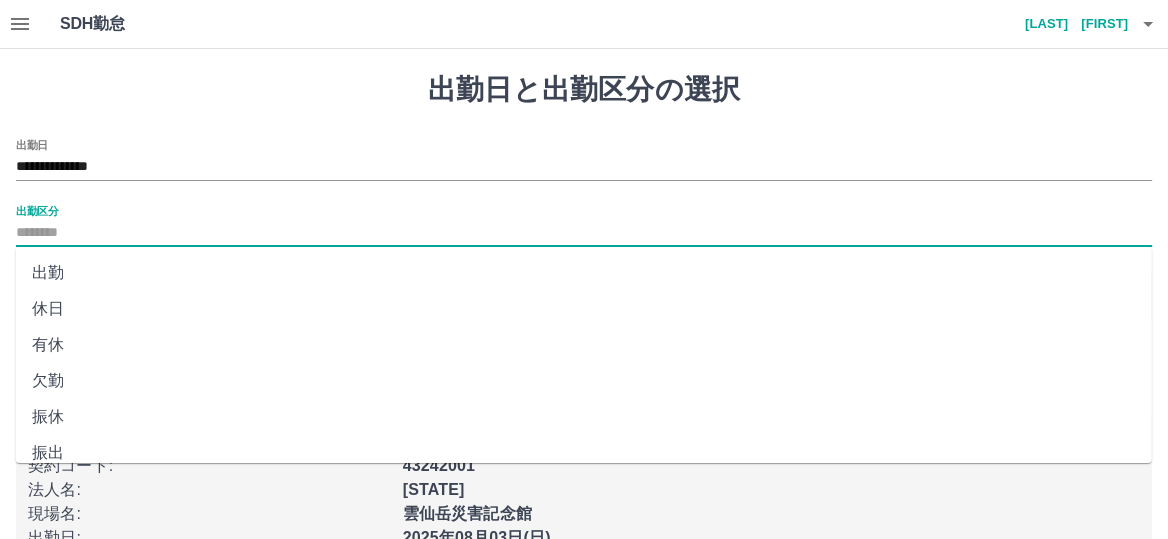 click on "出勤" at bounding box center [584, 273] 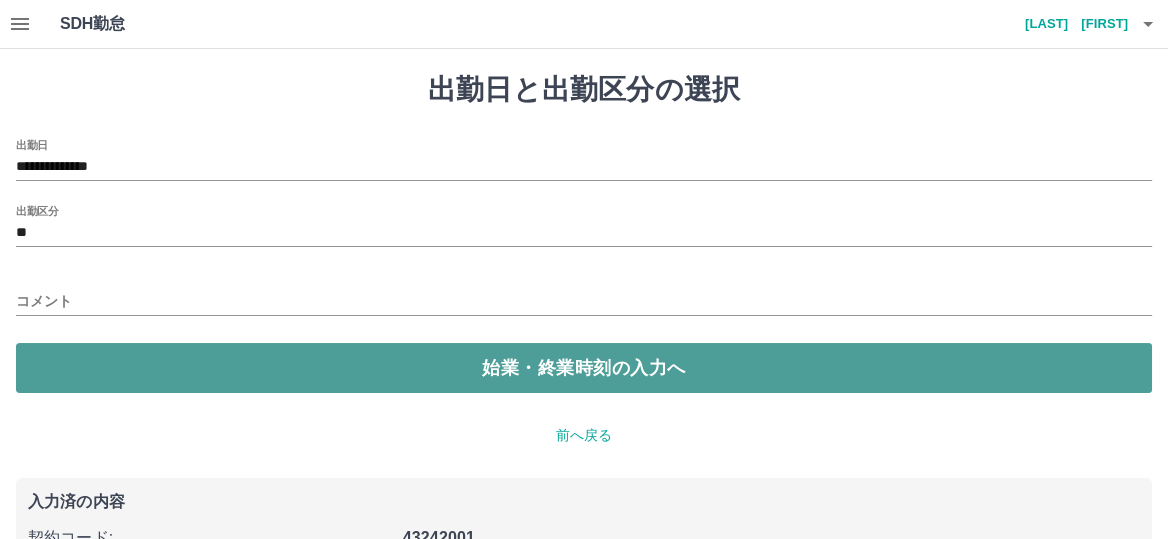 click on "始業・終業時刻の入力へ" at bounding box center [584, 368] 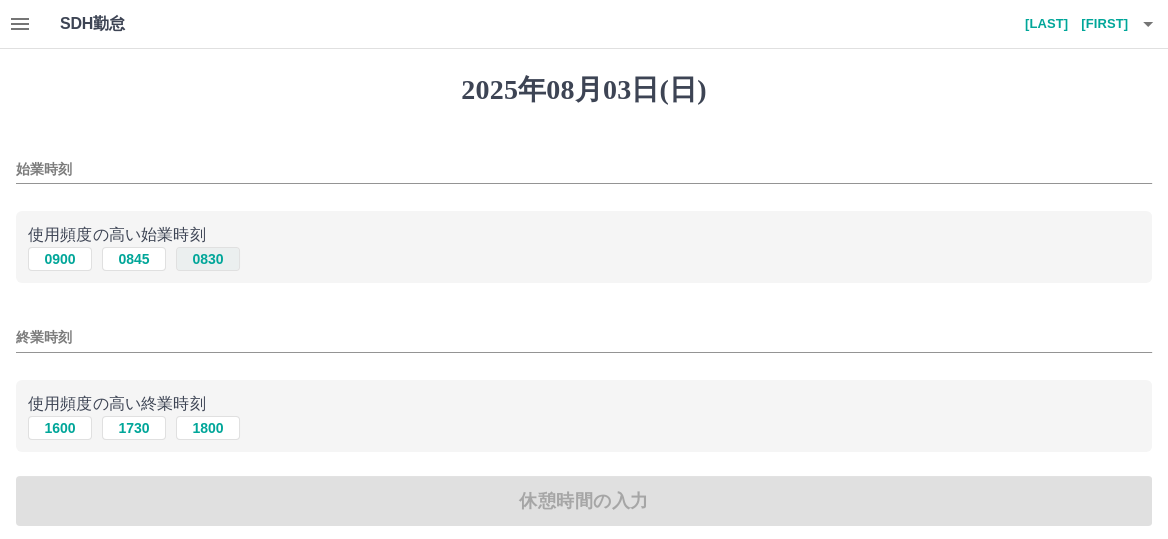 click on "0830" at bounding box center (208, 259) 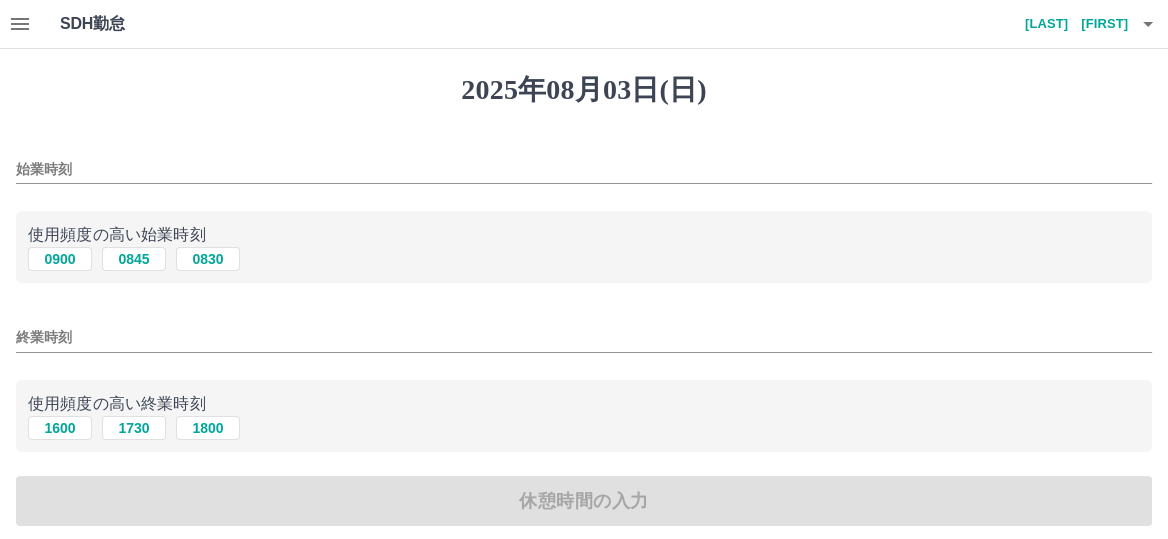 type on "****" 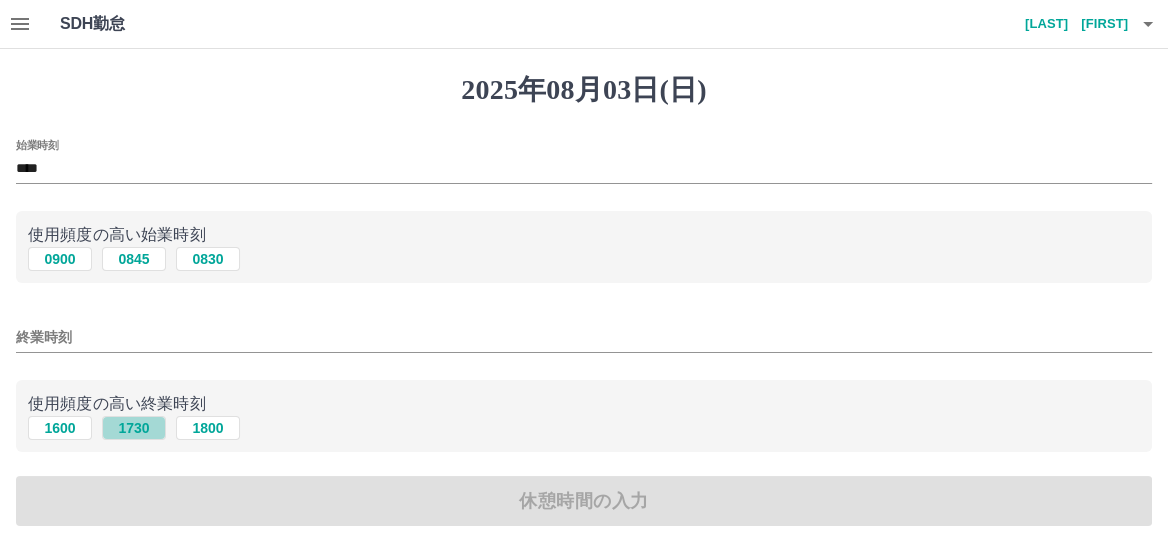click on "1730" at bounding box center (134, 428) 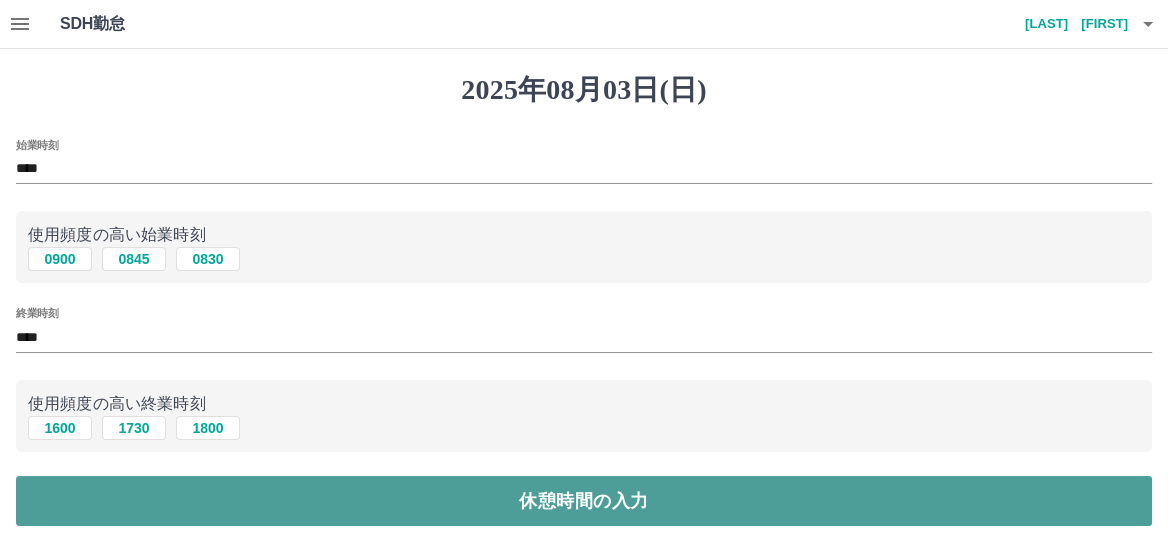 click on "休憩時間の入力" at bounding box center [584, 501] 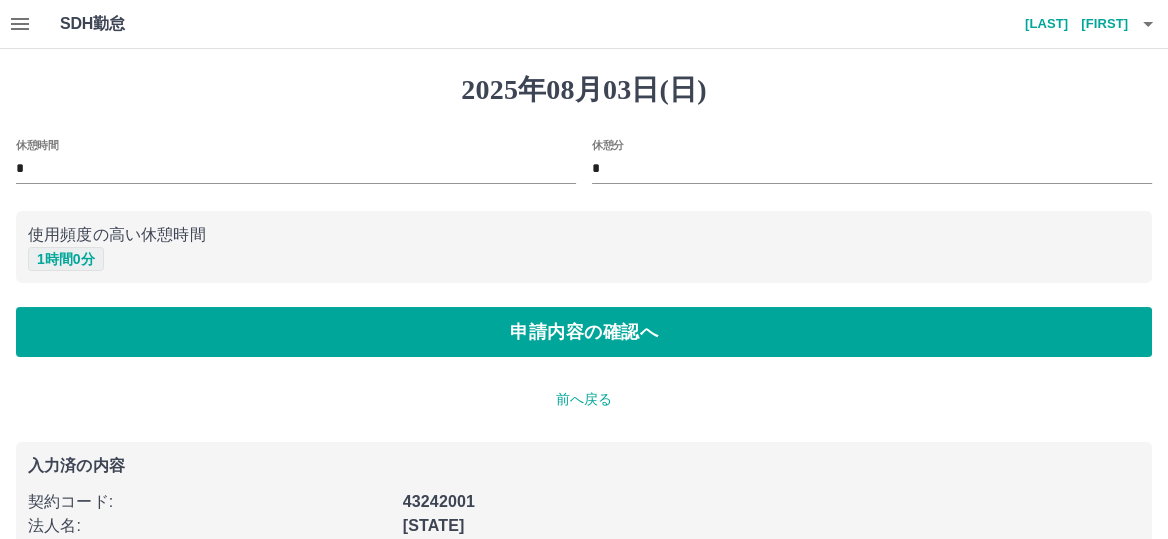 click on "1 時間 0 分" at bounding box center [66, 259] 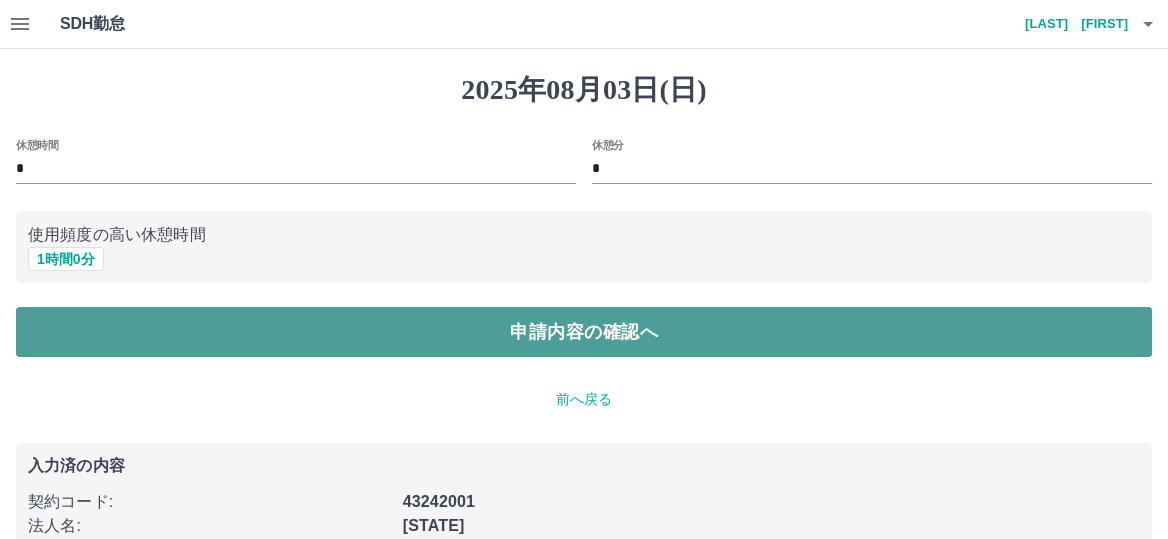 click on "申請内容の確認へ" at bounding box center [584, 332] 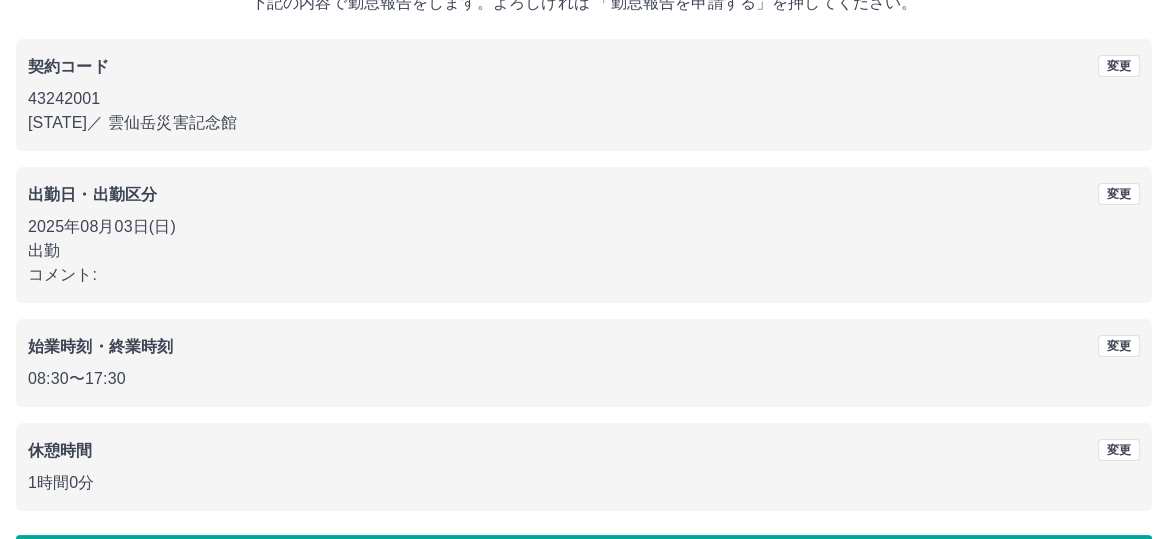 scroll, scrollTop: 209, scrollLeft: 0, axis: vertical 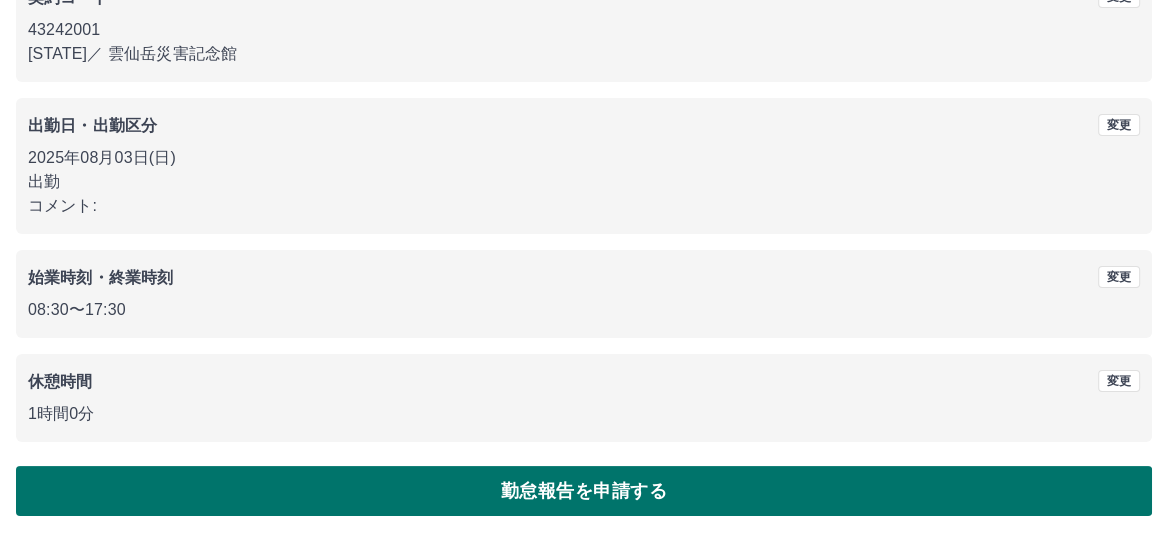 click on "勤怠報告を申請する" at bounding box center (584, 491) 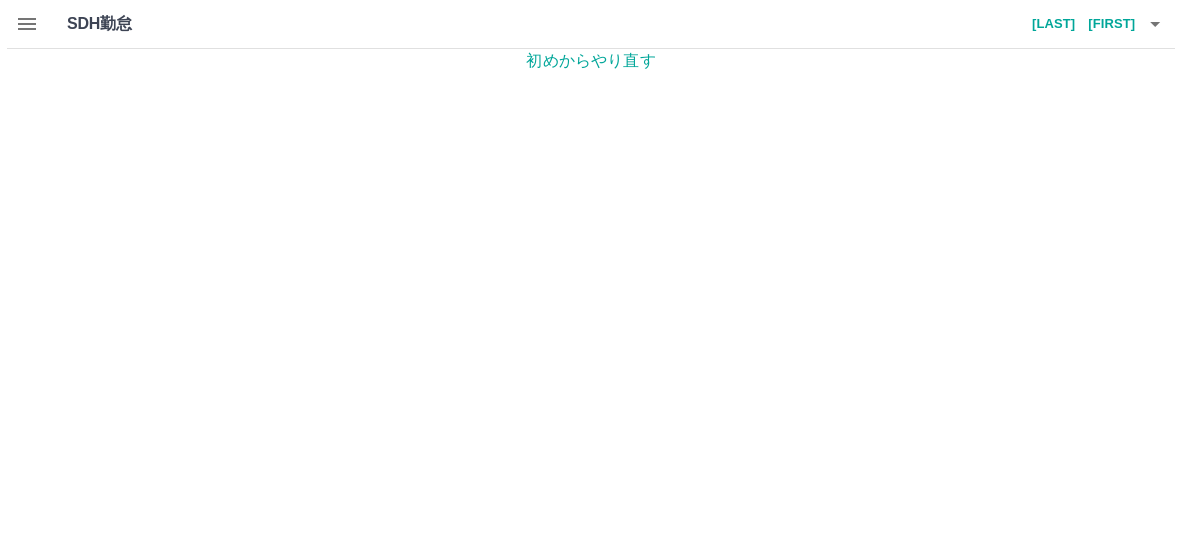 scroll, scrollTop: 0, scrollLeft: 0, axis: both 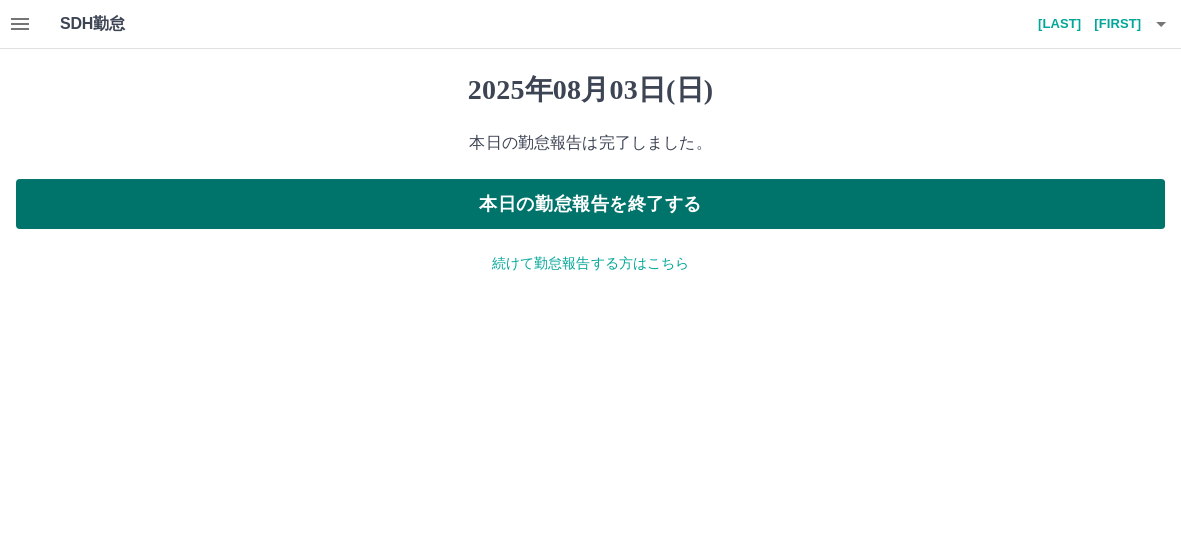click on "本日の勤怠報告を終了する" at bounding box center (590, 204) 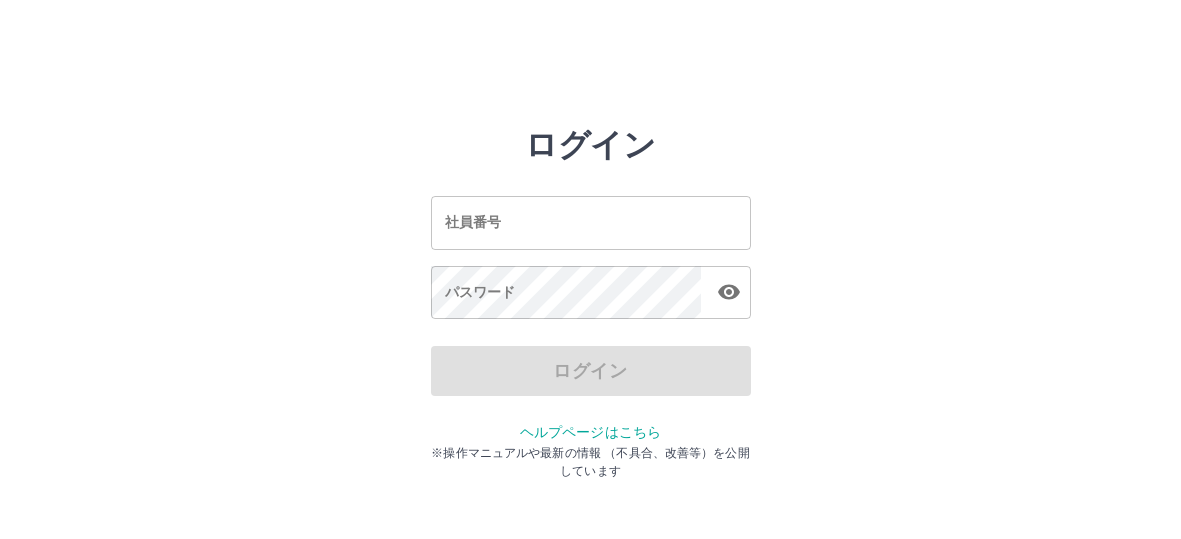 scroll, scrollTop: 0, scrollLeft: 0, axis: both 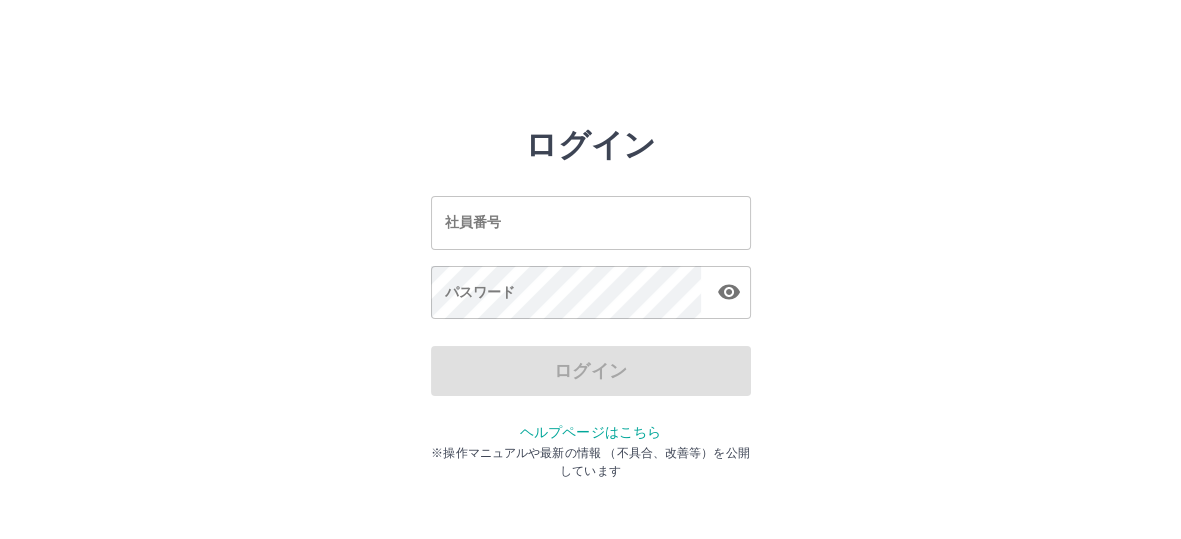 type on "*******" 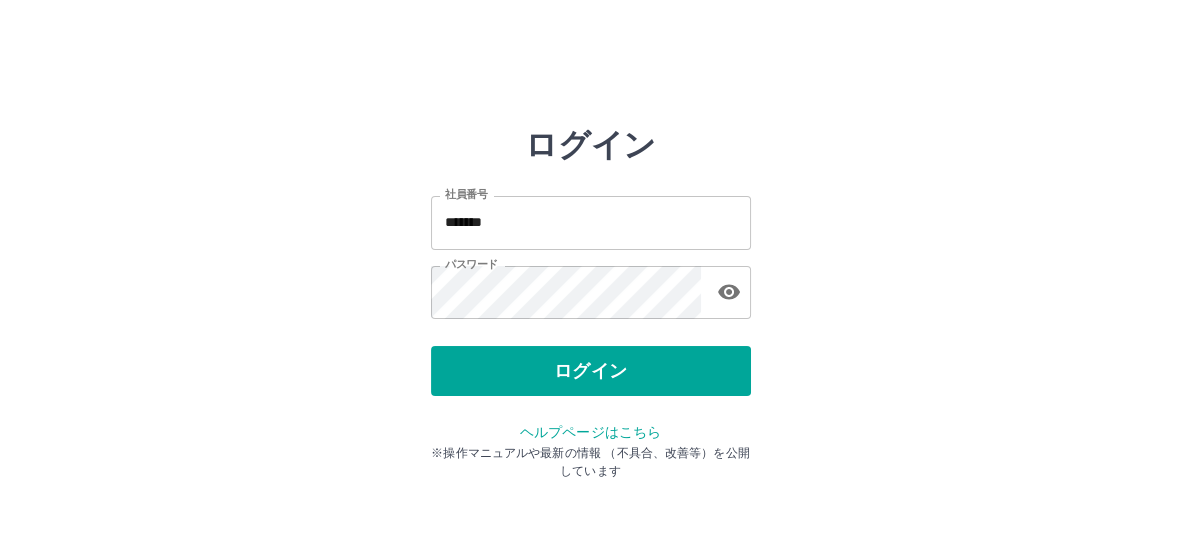 click on "ログイン" at bounding box center [591, 371] 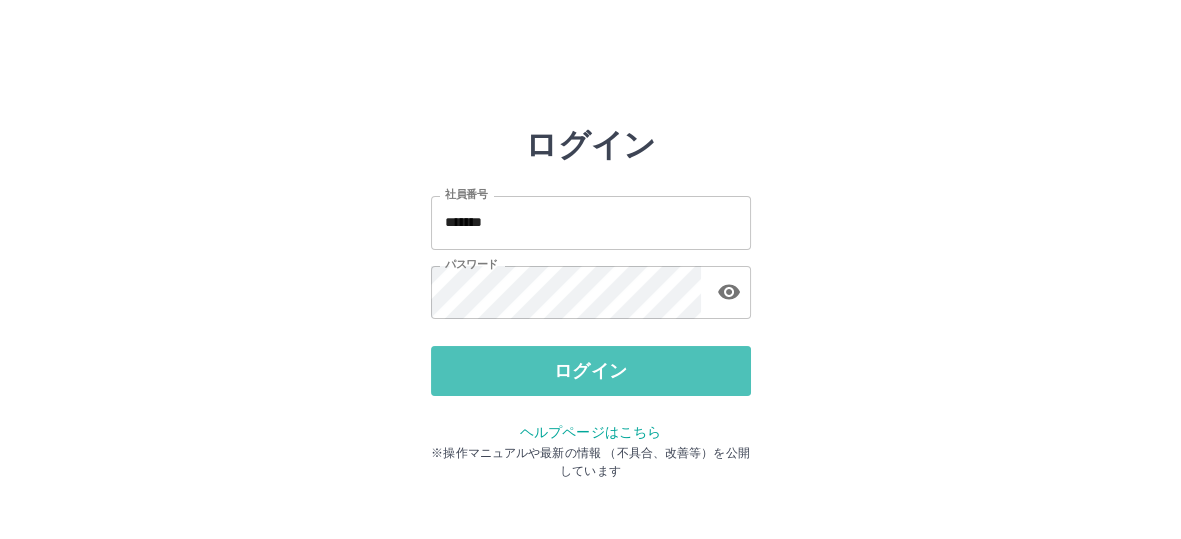 click on "ログイン" at bounding box center (591, 371) 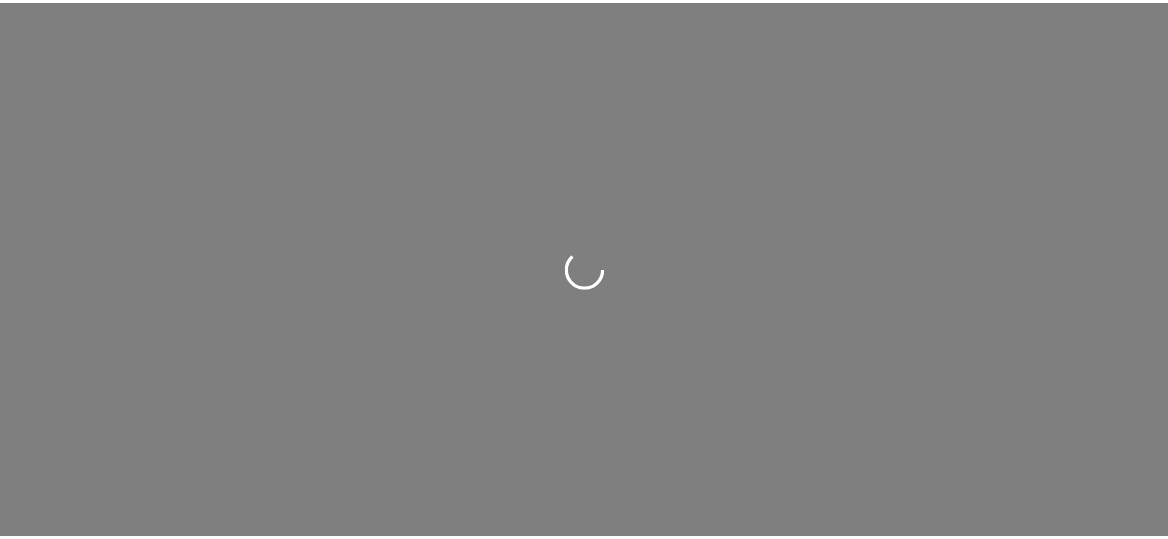 scroll, scrollTop: 0, scrollLeft: 0, axis: both 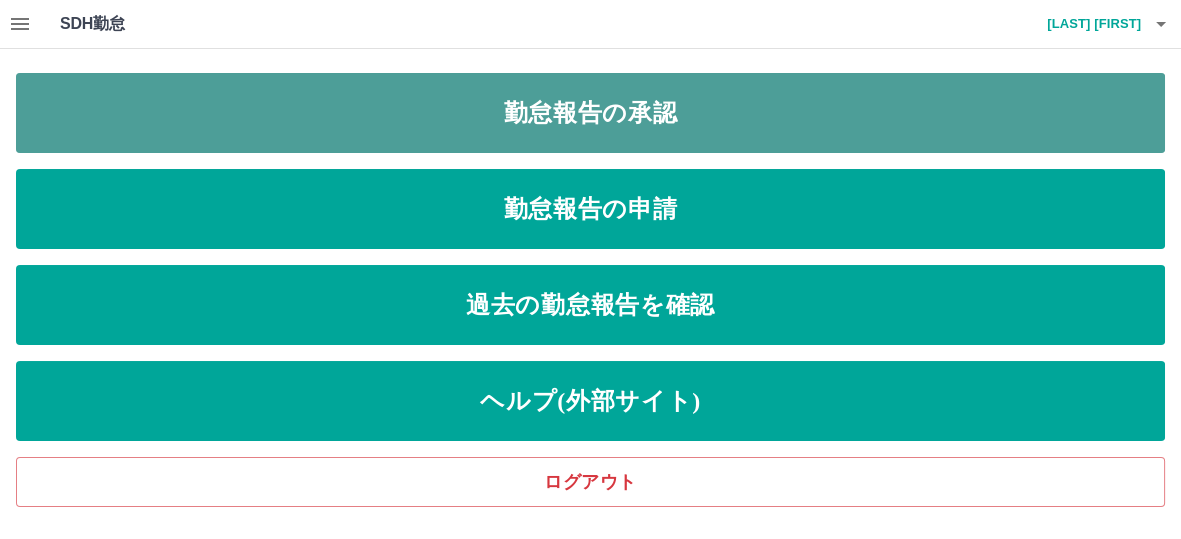 click on "勤怠報告の承認" at bounding box center [590, 113] 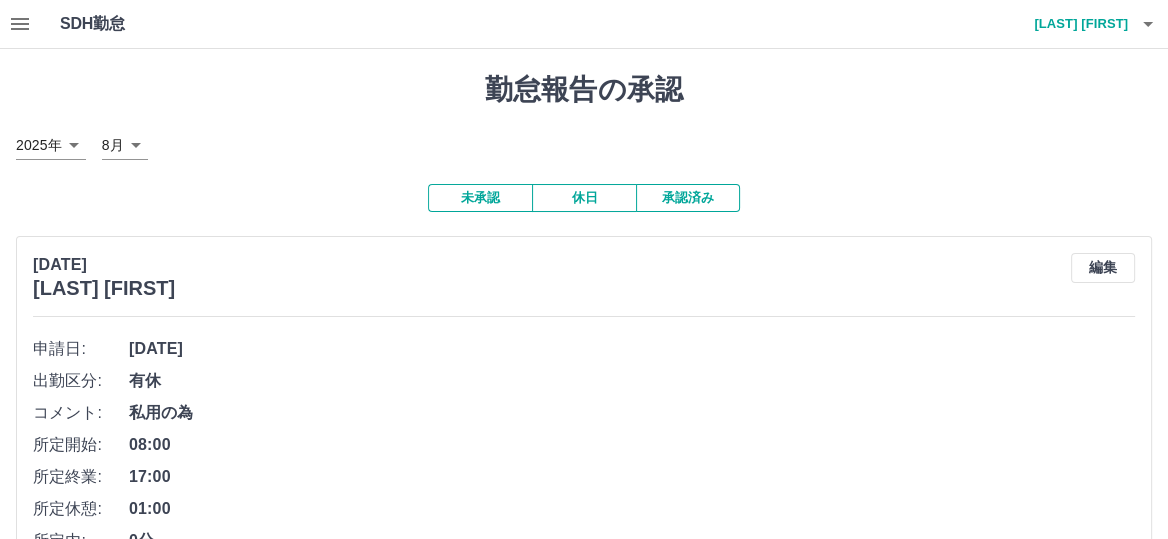 click 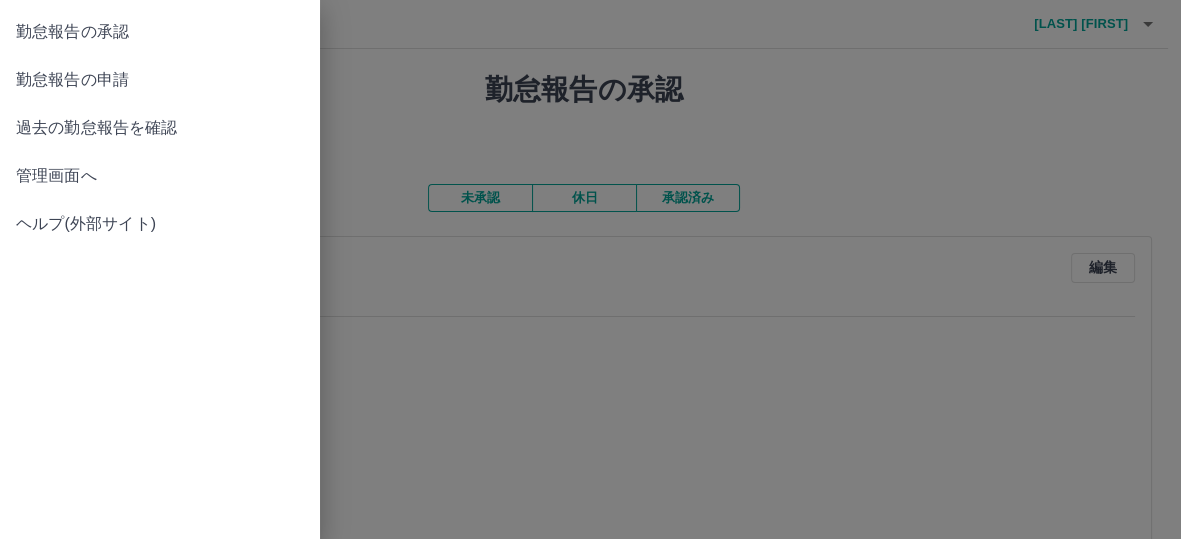 click on "管理画面へ" at bounding box center [160, 176] 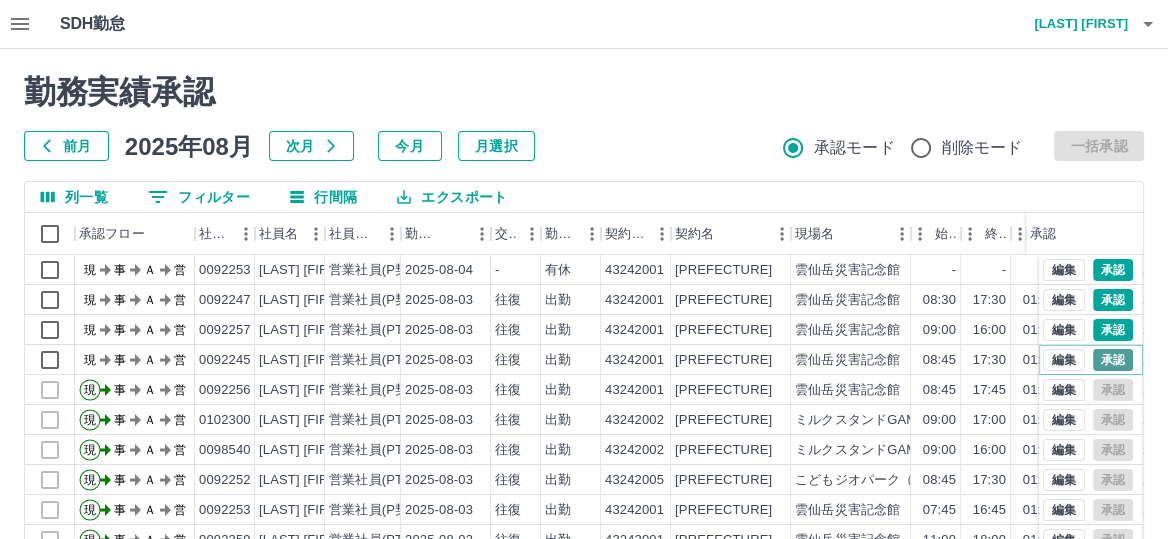click on "承認" at bounding box center [1113, 360] 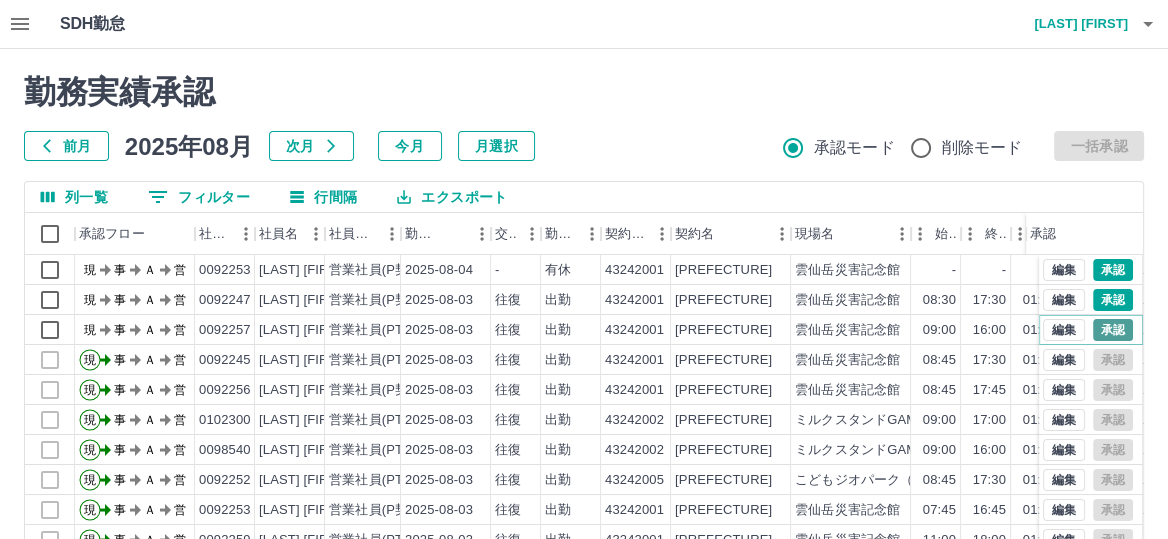 click on "承認" at bounding box center [1113, 330] 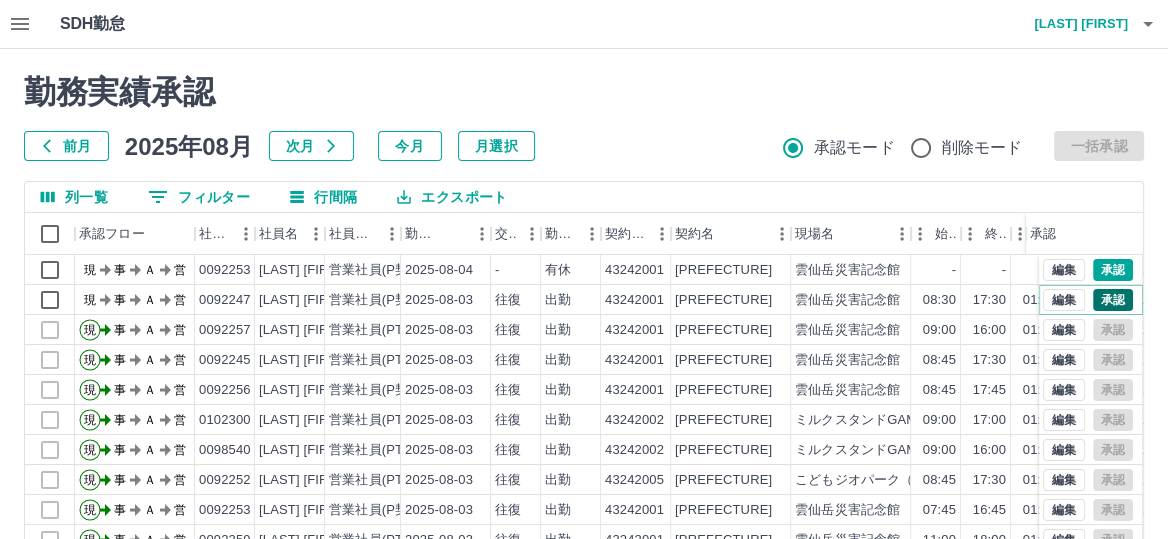 click on "承認" at bounding box center [1113, 300] 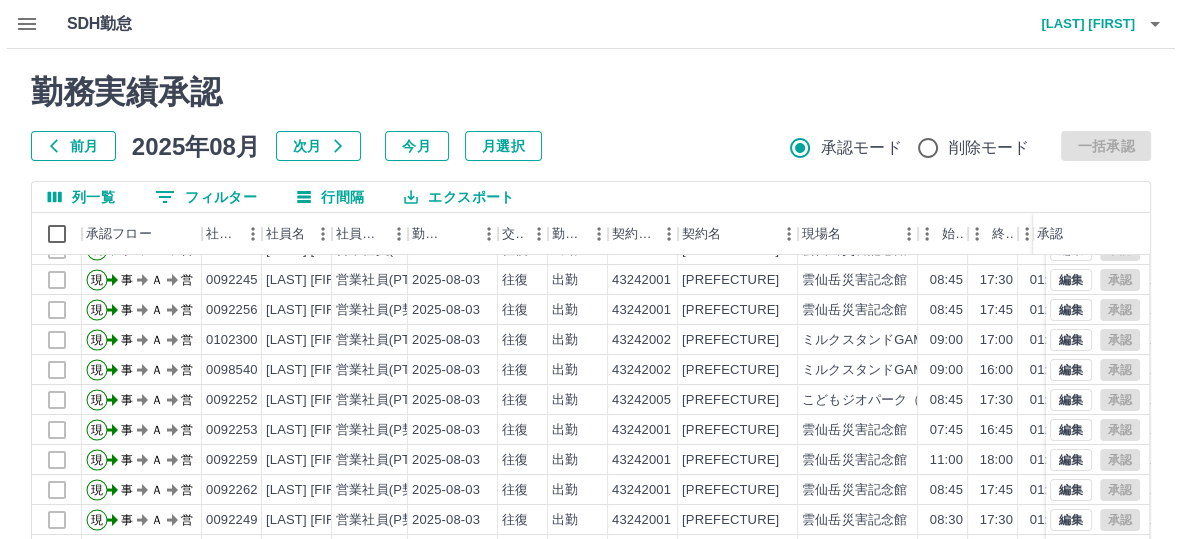 scroll, scrollTop: 0, scrollLeft: 0, axis: both 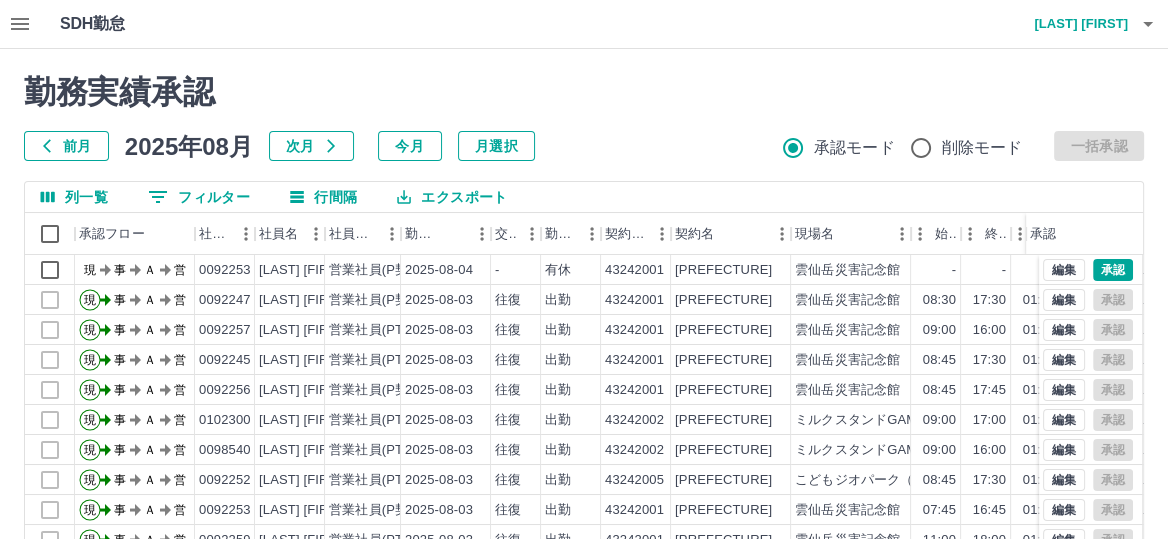 click on "[LAST] [FIRST]" at bounding box center [1068, 24] 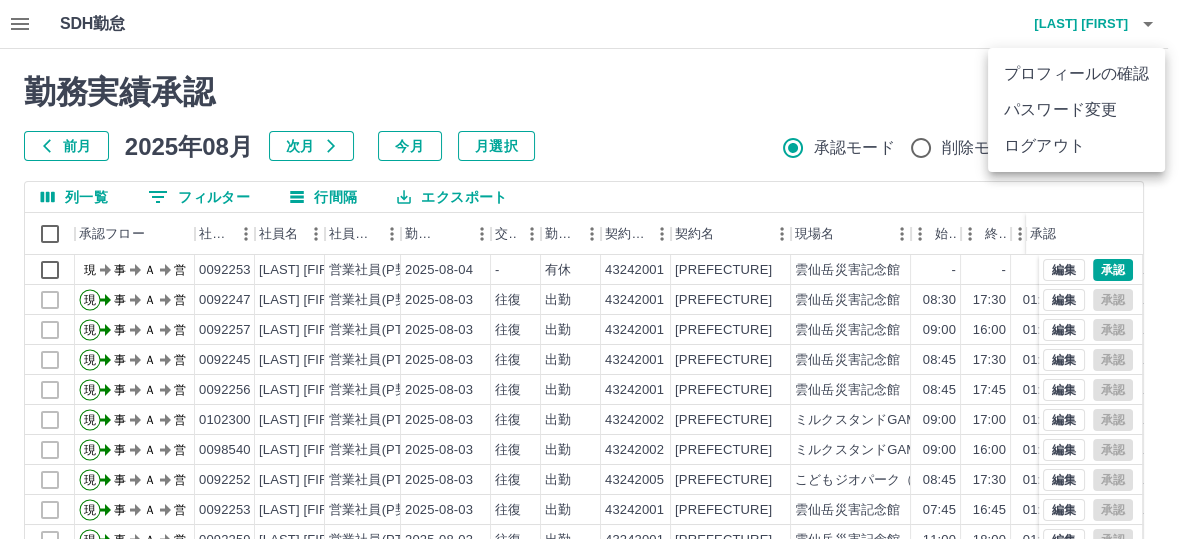 click on "ログアウト" at bounding box center [1076, 146] 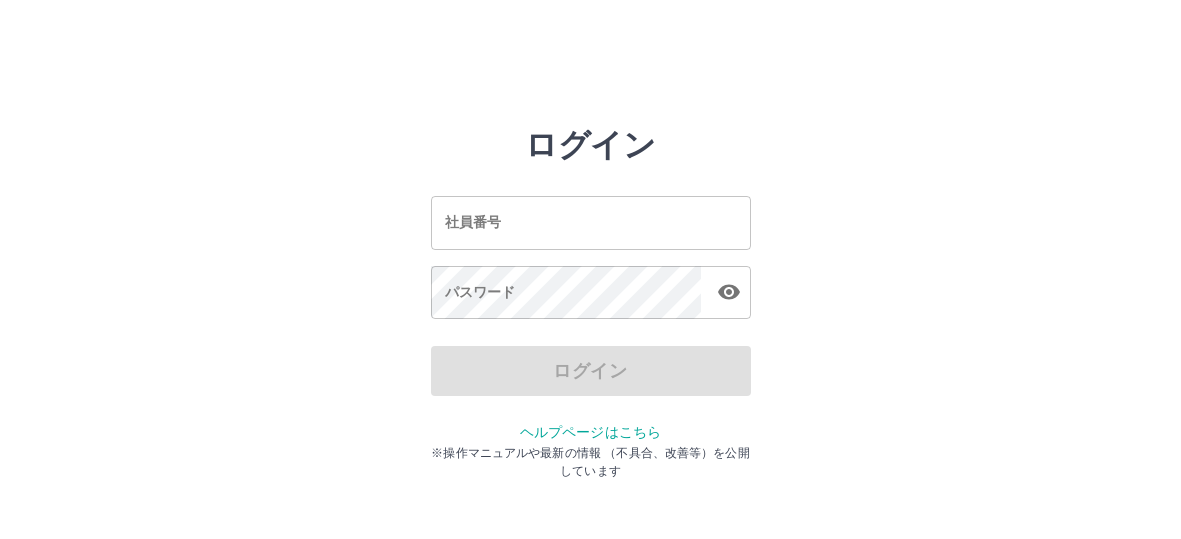 scroll, scrollTop: 0, scrollLeft: 0, axis: both 